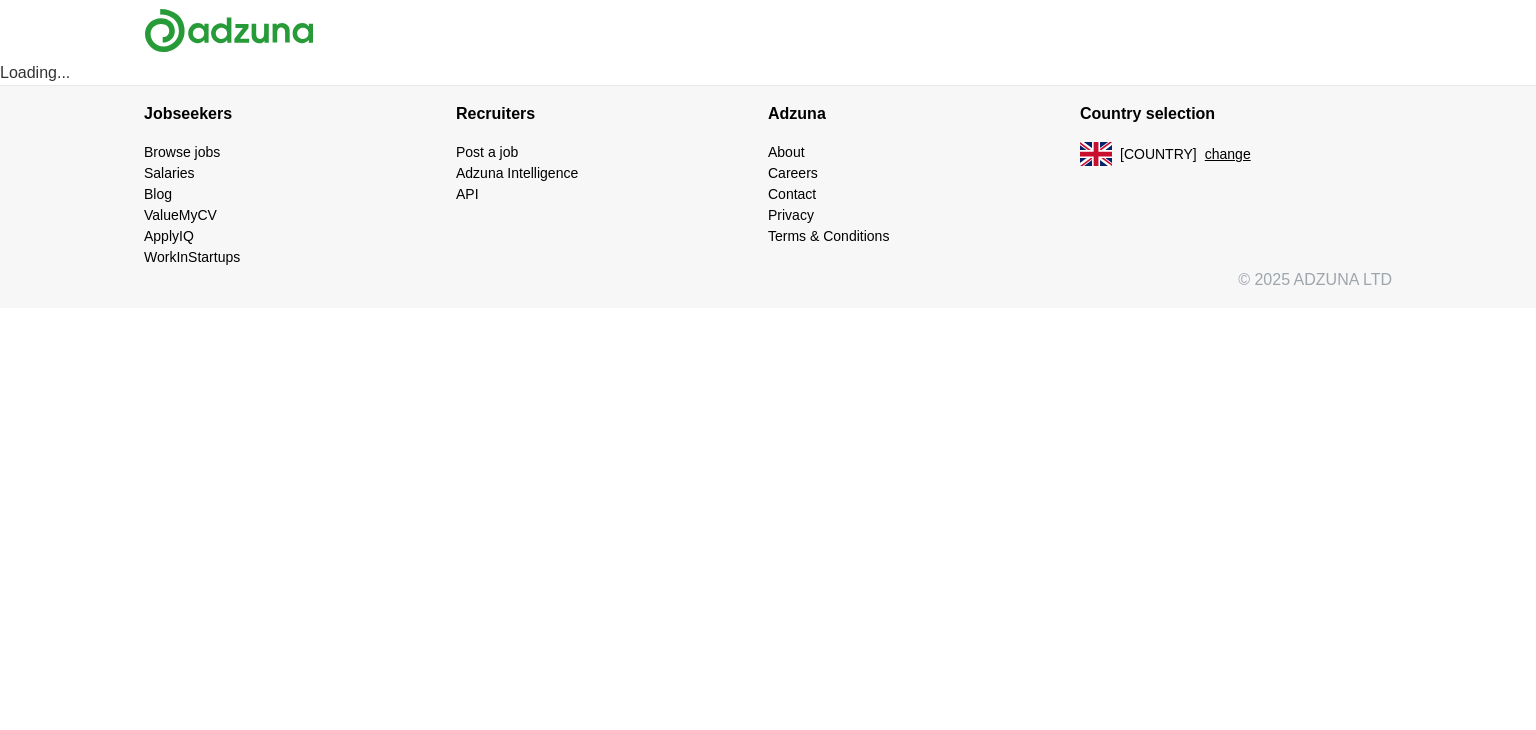 scroll, scrollTop: 0, scrollLeft: 0, axis: both 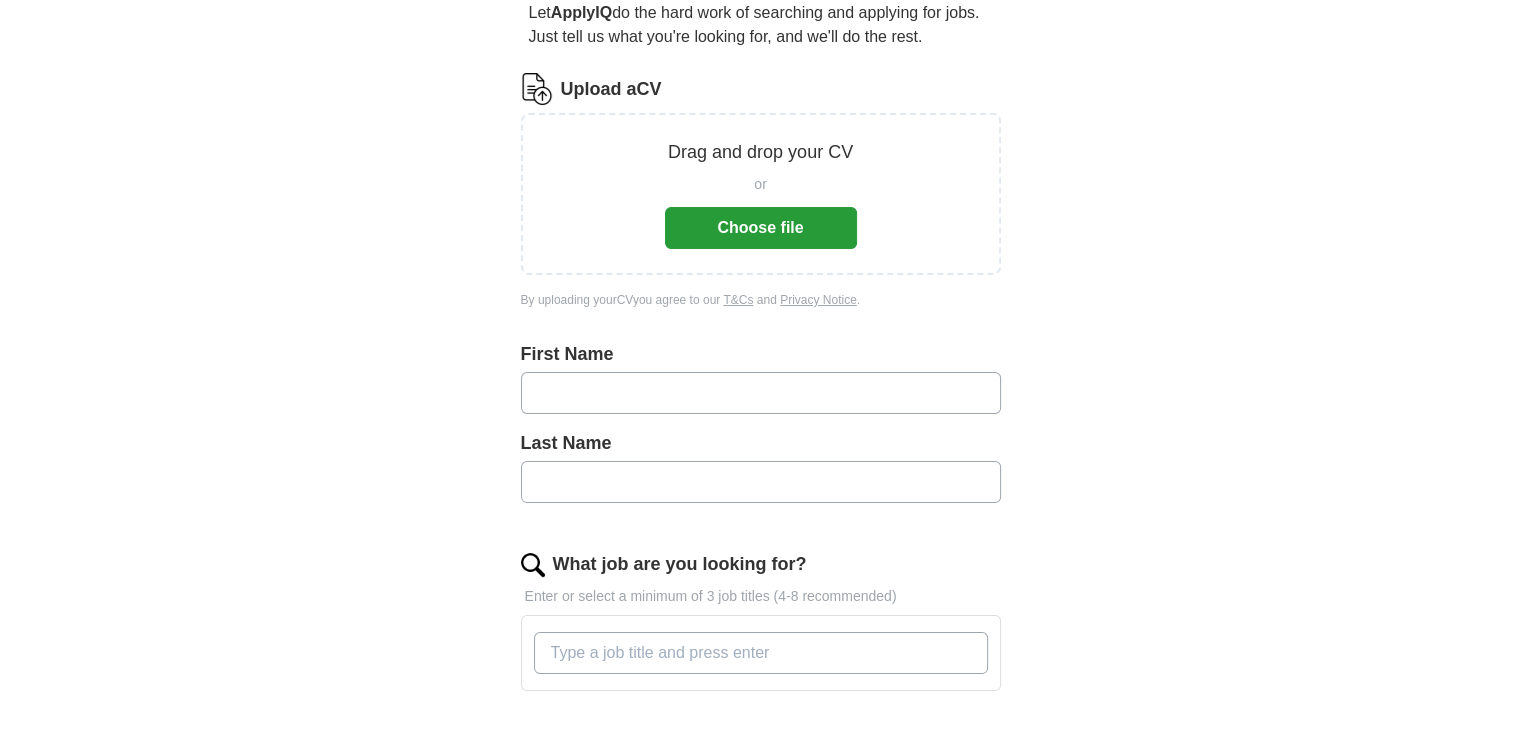 click on "Choose file" at bounding box center [761, 228] 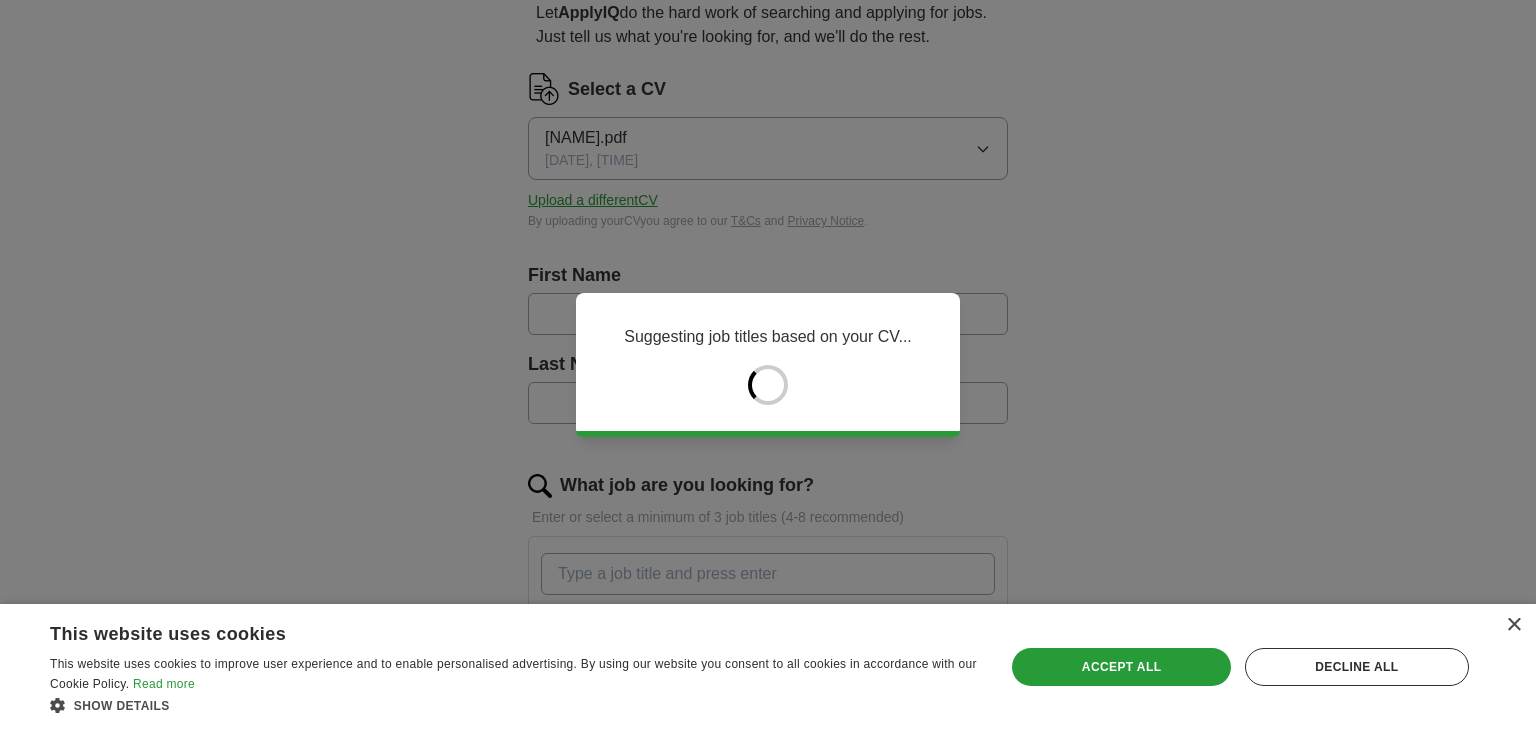 type on "****" 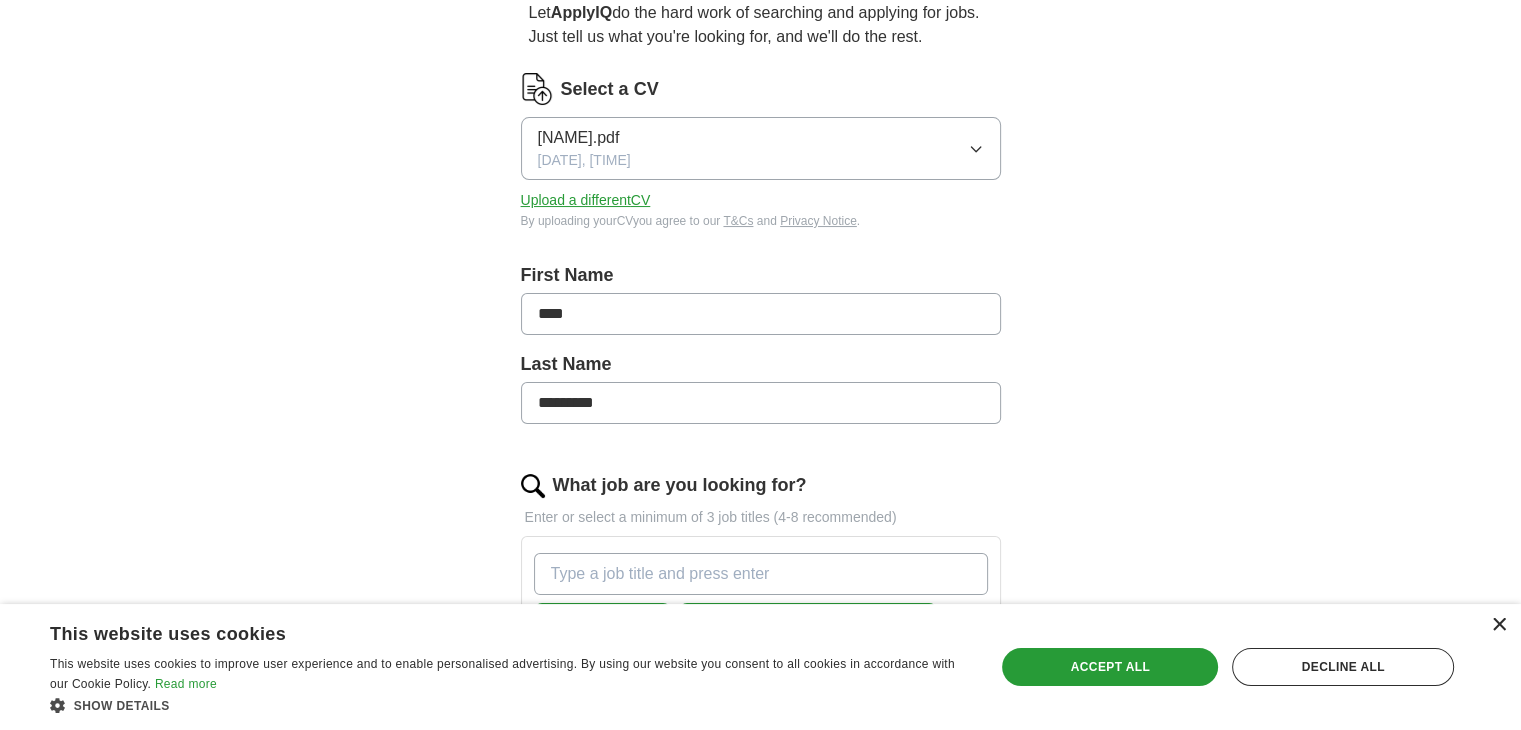 click on "×" at bounding box center [1498, 625] 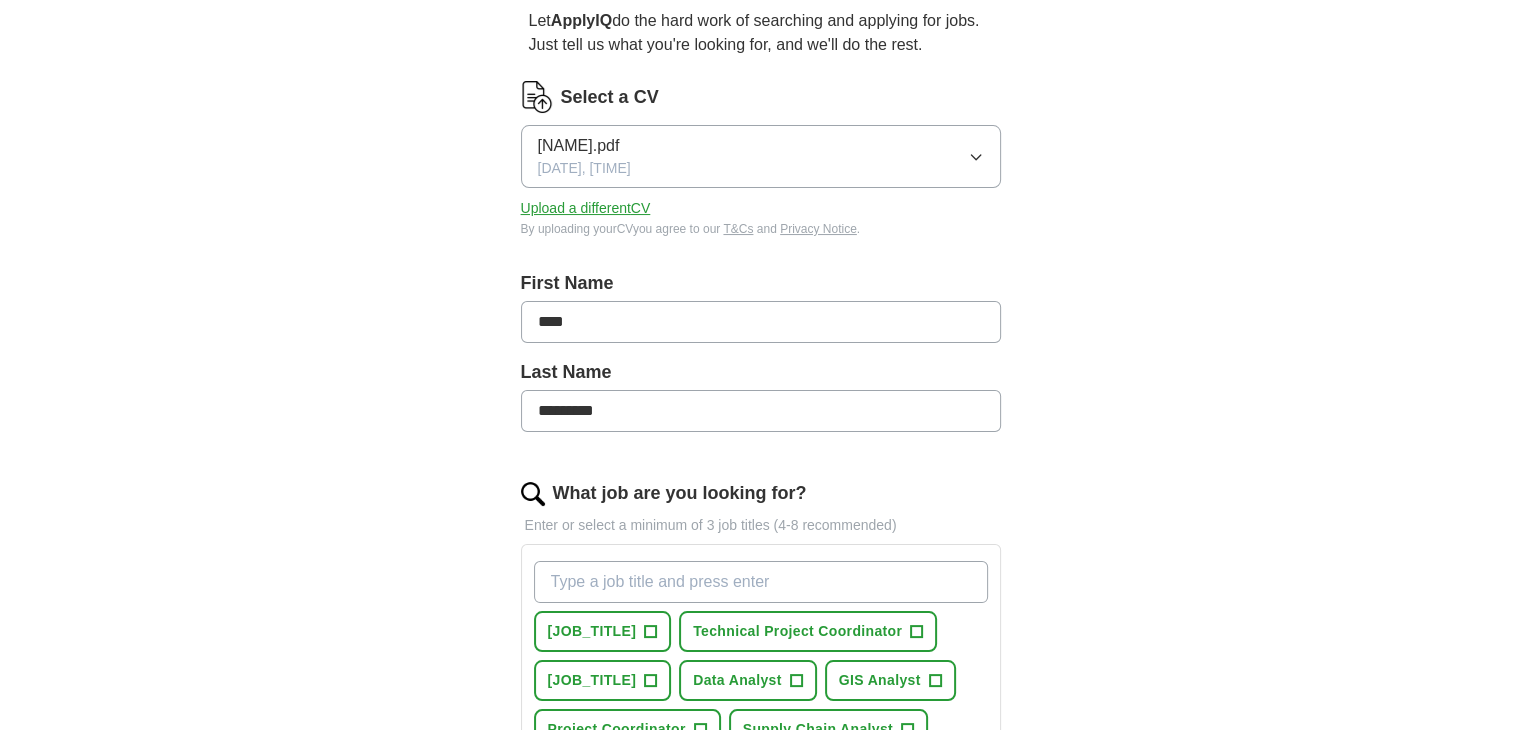 scroll, scrollTop: 200, scrollLeft: 0, axis: vertical 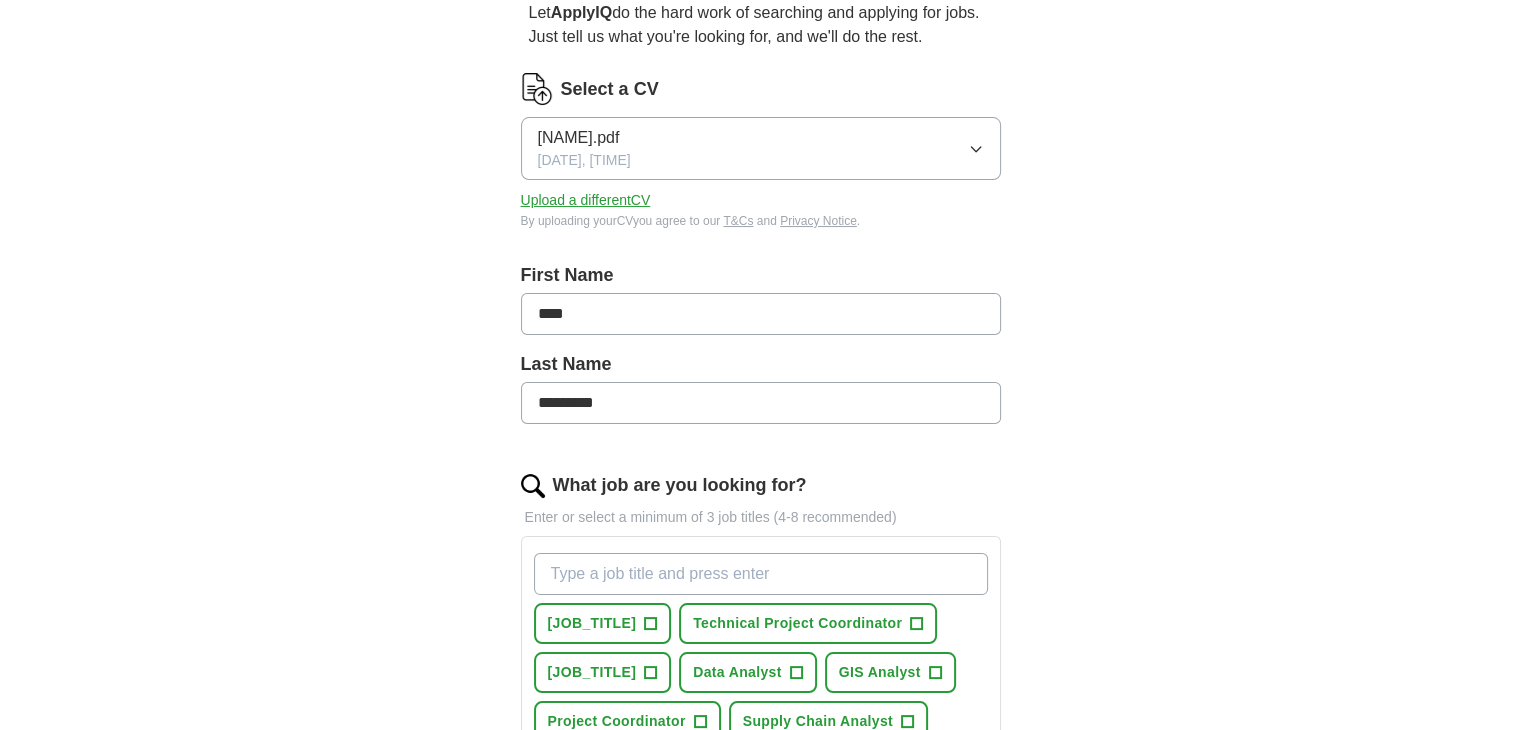 click on "****" at bounding box center (761, 314) 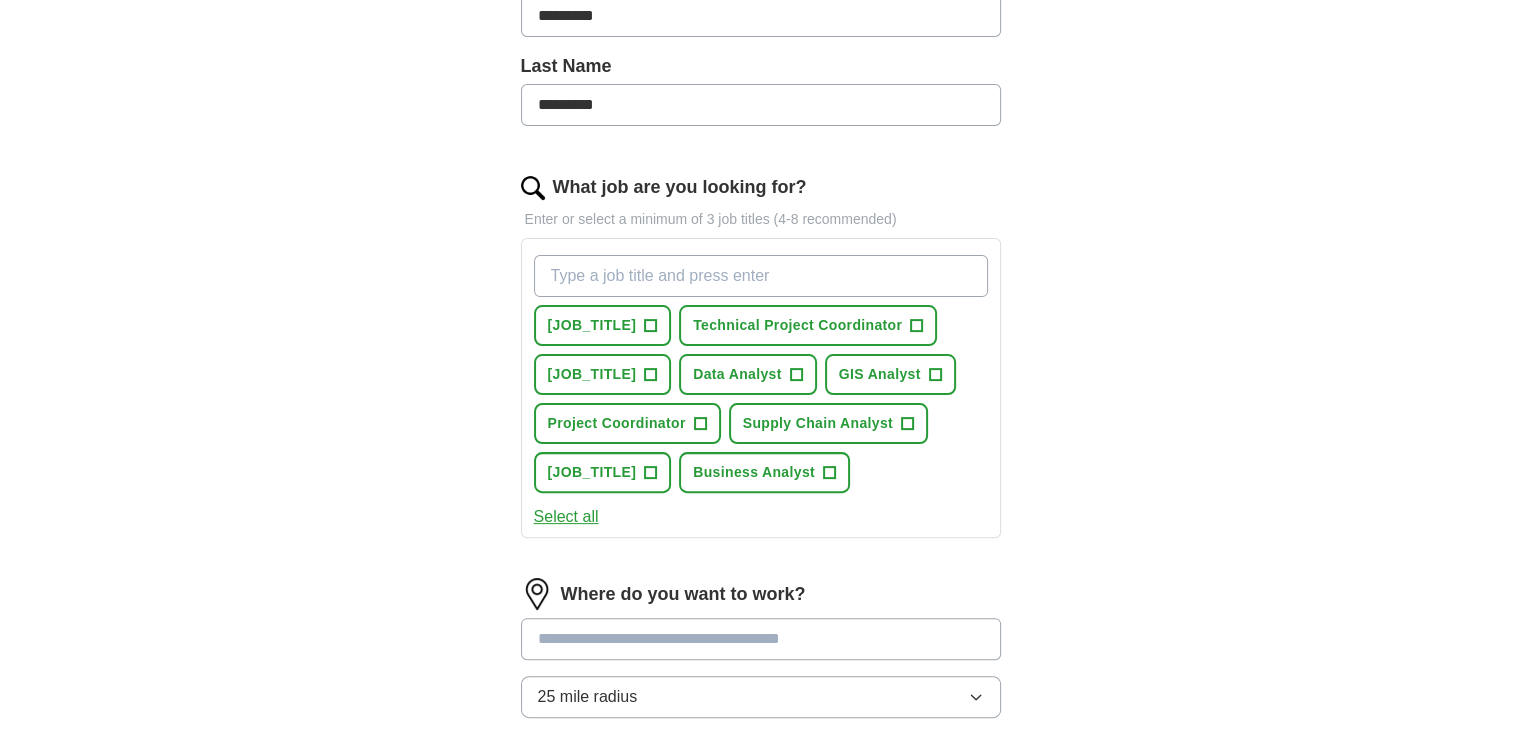 scroll, scrollTop: 500, scrollLeft: 0, axis: vertical 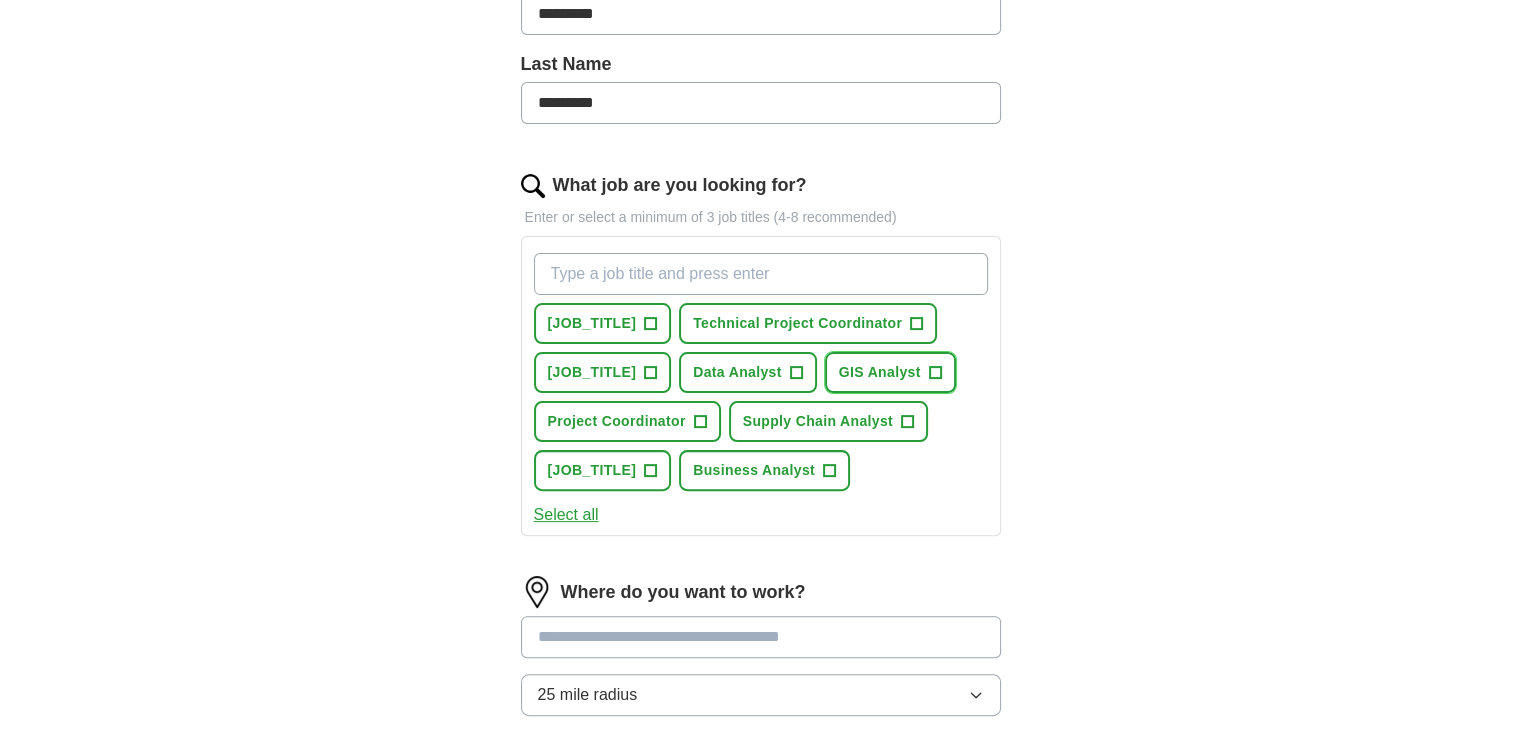 click on "+" at bounding box center [935, 373] 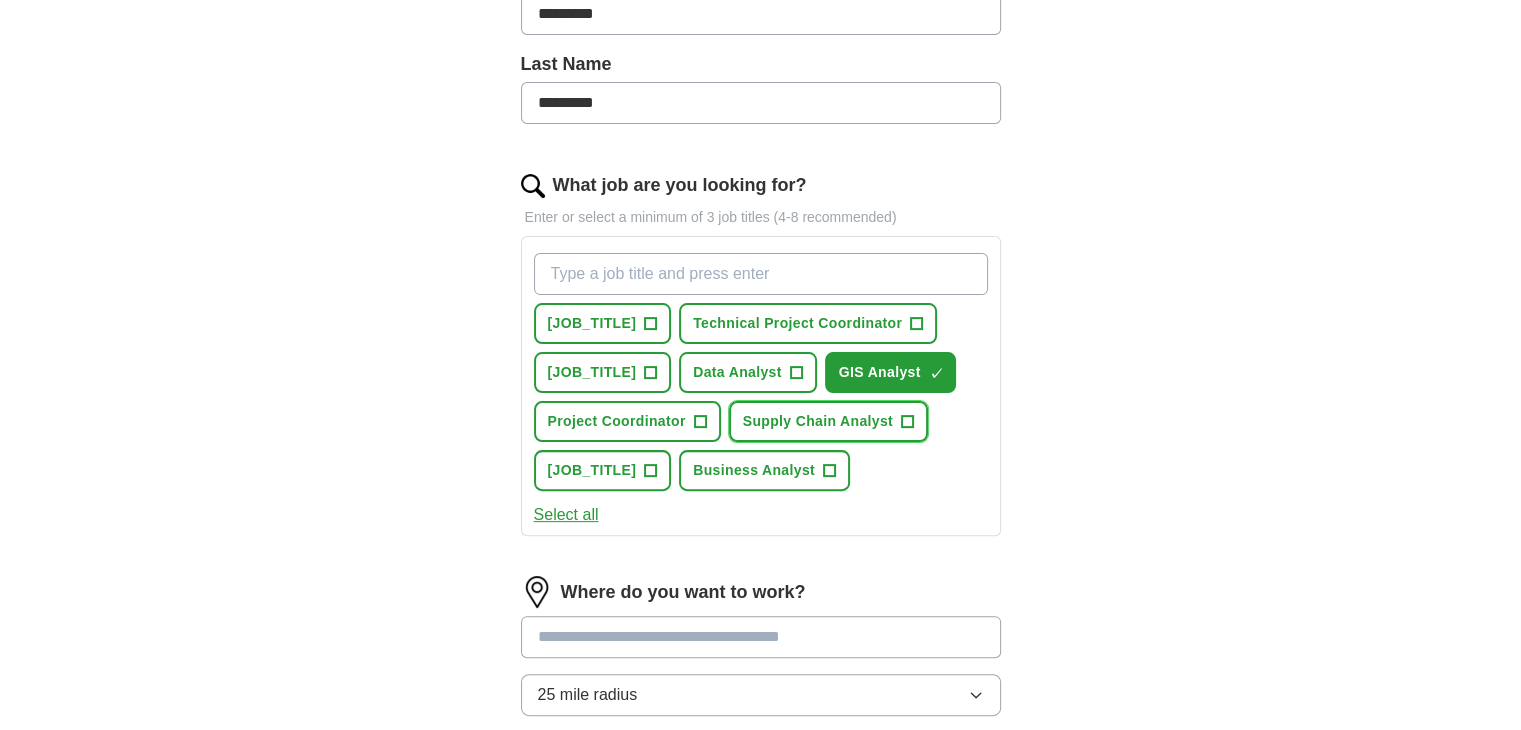 click on "+" at bounding box center [907, 422] 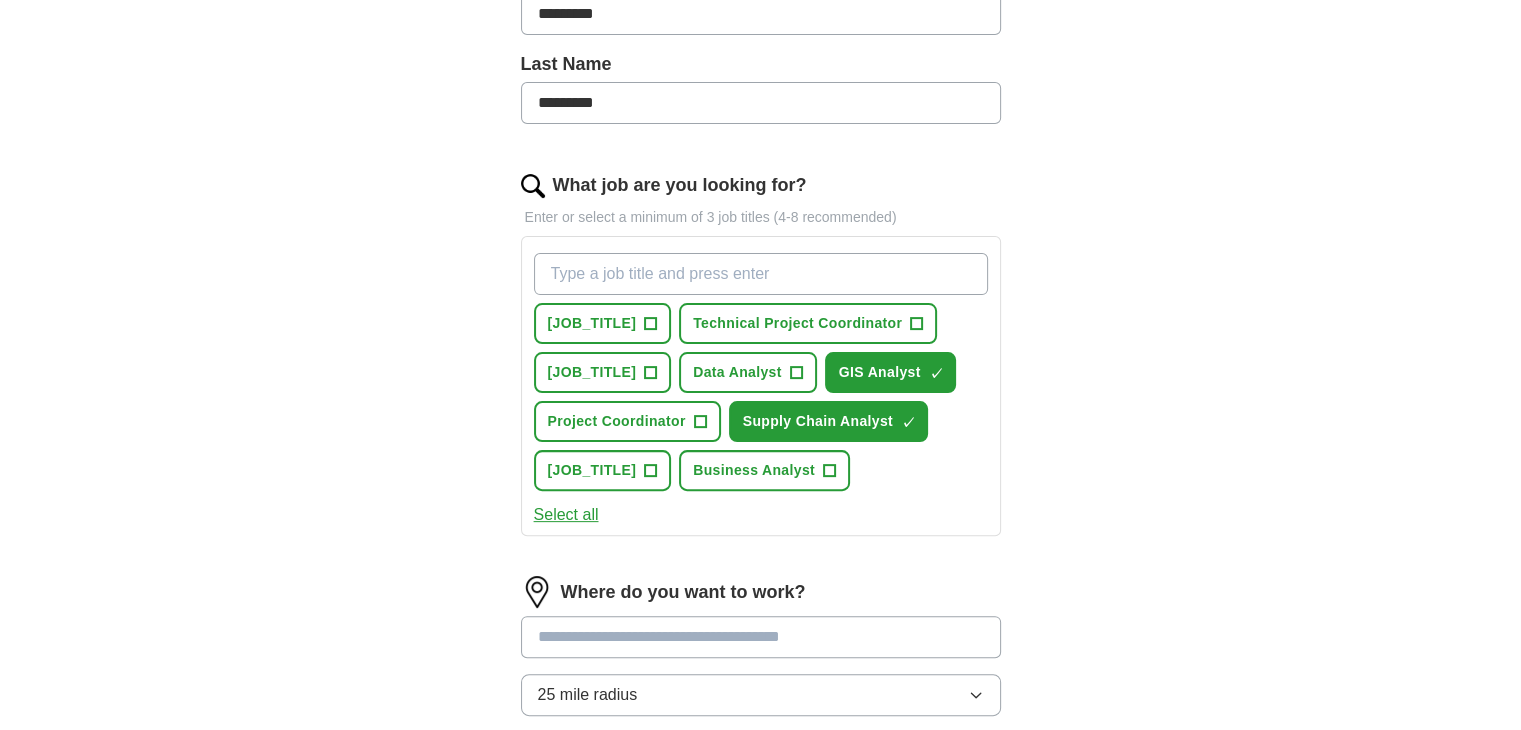 click on "Select all" at bounding box center (566, 515) 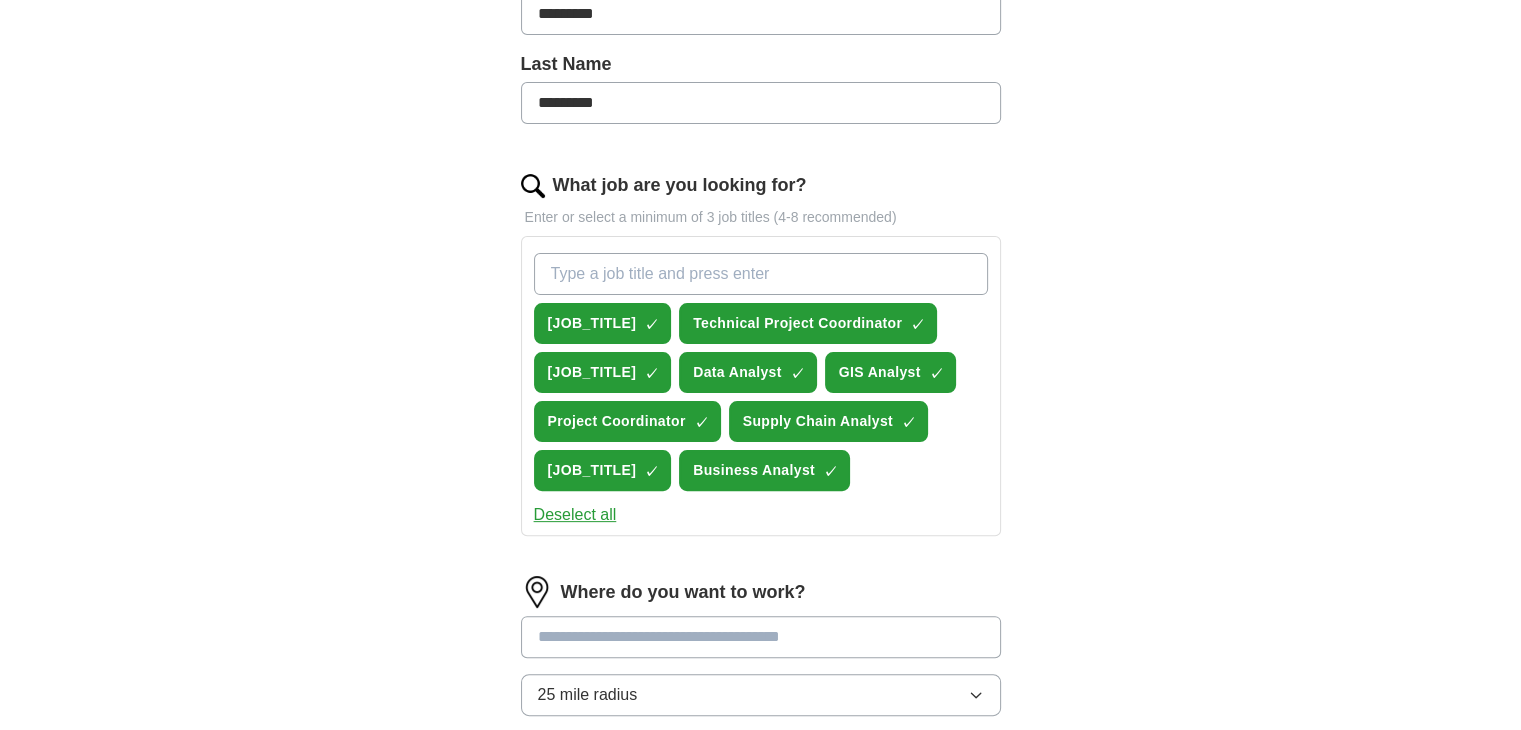 click on "Deselect all" at bounding box center [575, 515] 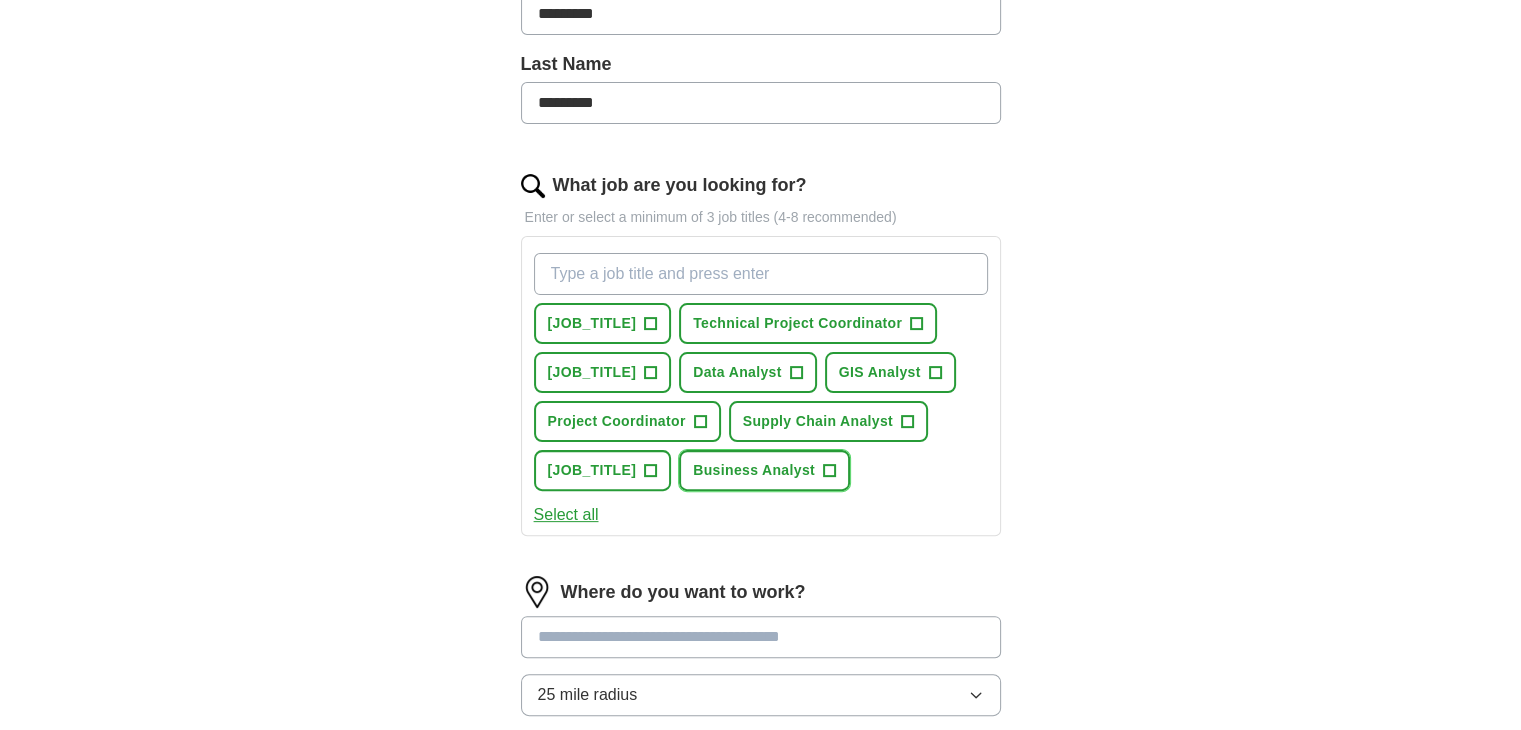 click on "+" at bounding box center [829, 471] 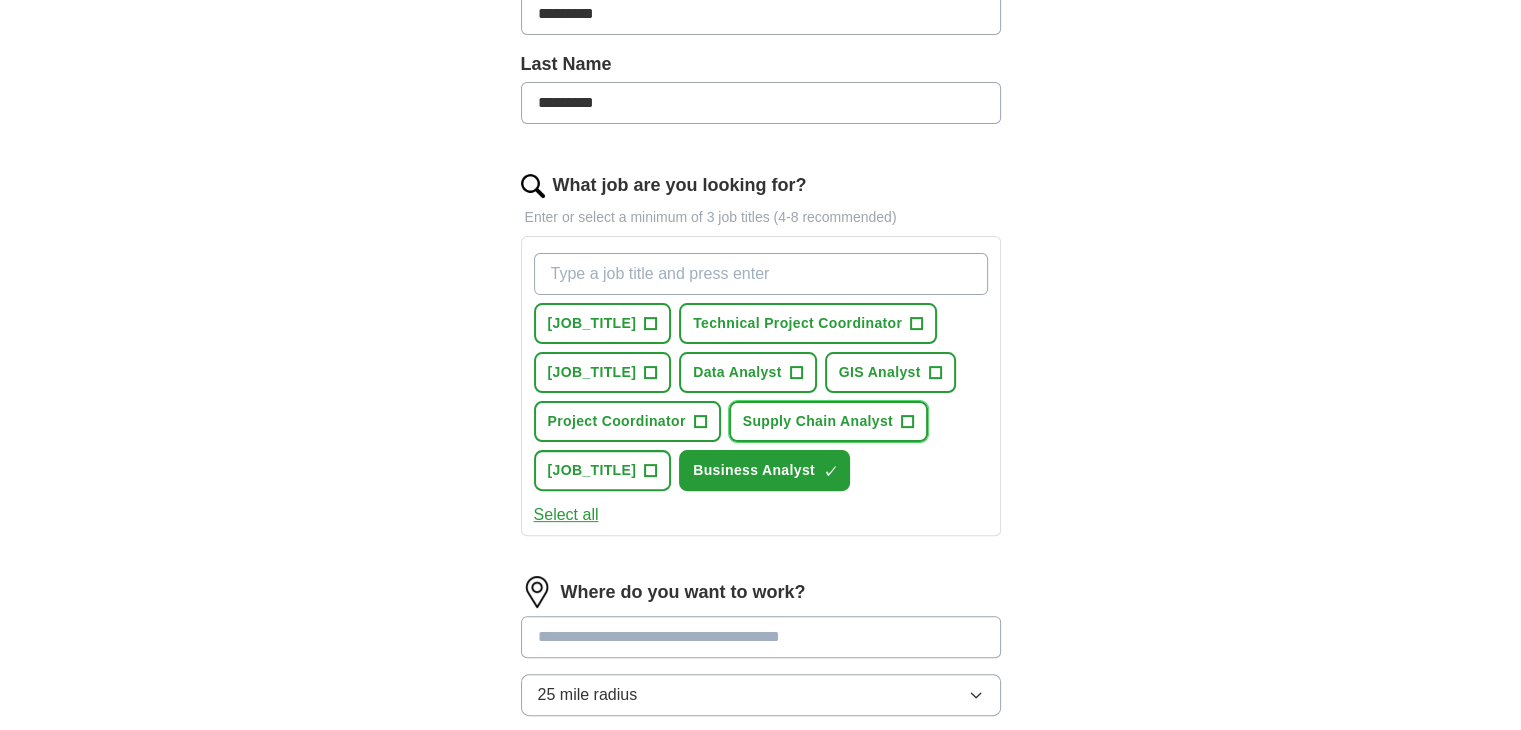drag, startPoint x: 713, startPoint y: 518, endPoint x: 693, endPoint y: 499, distance: 27.58623 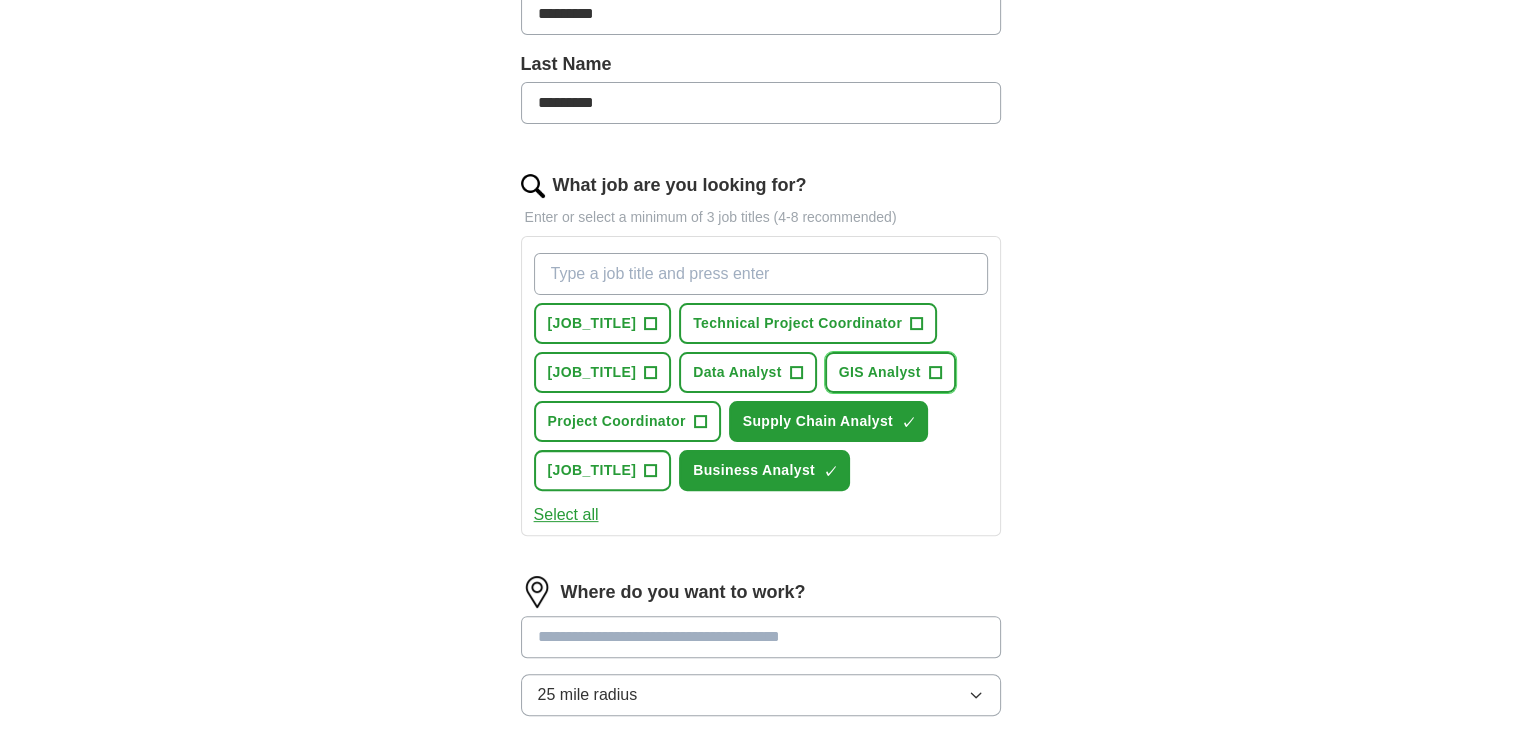 click on "+" at bounding box center [935, 373] 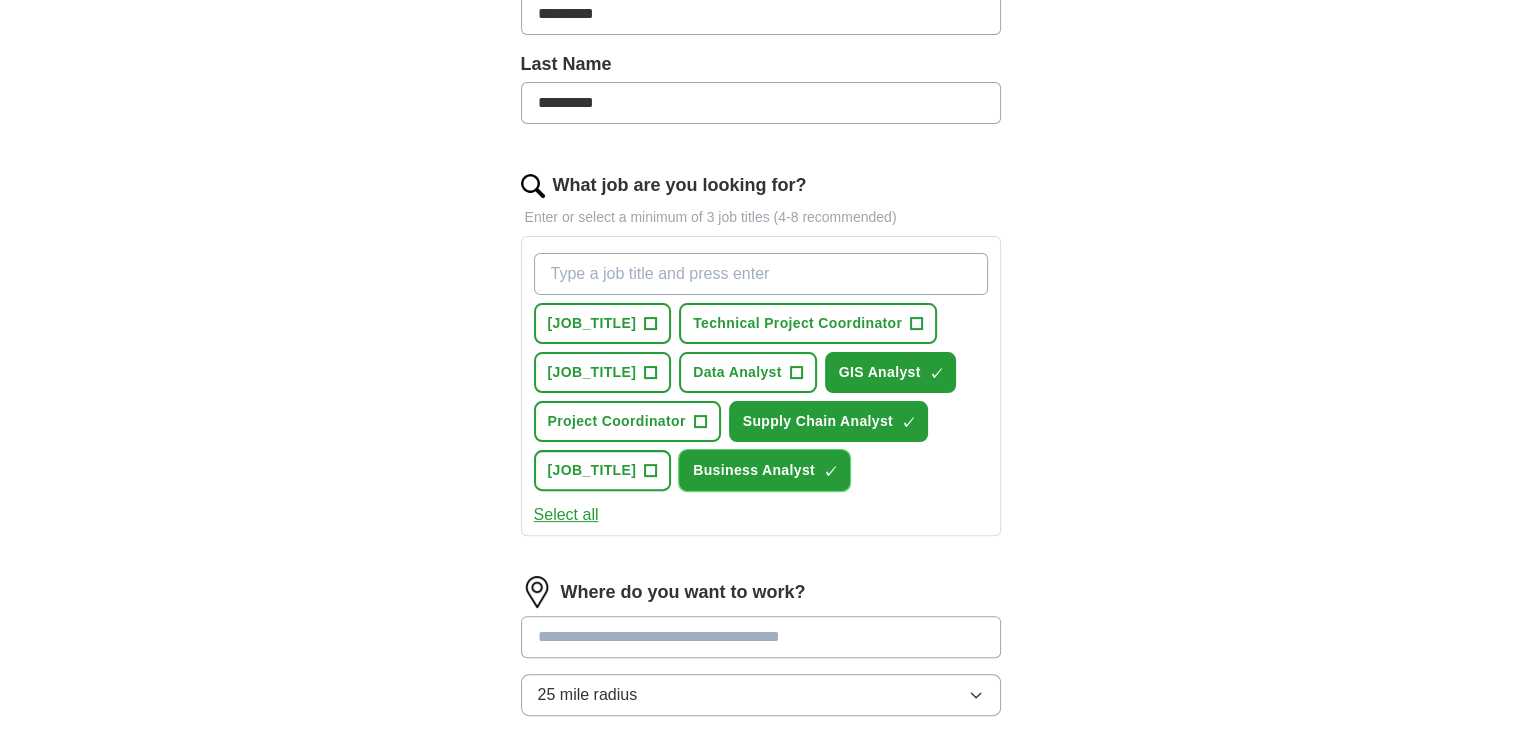 click on "×" at bounding box center [0, 0] 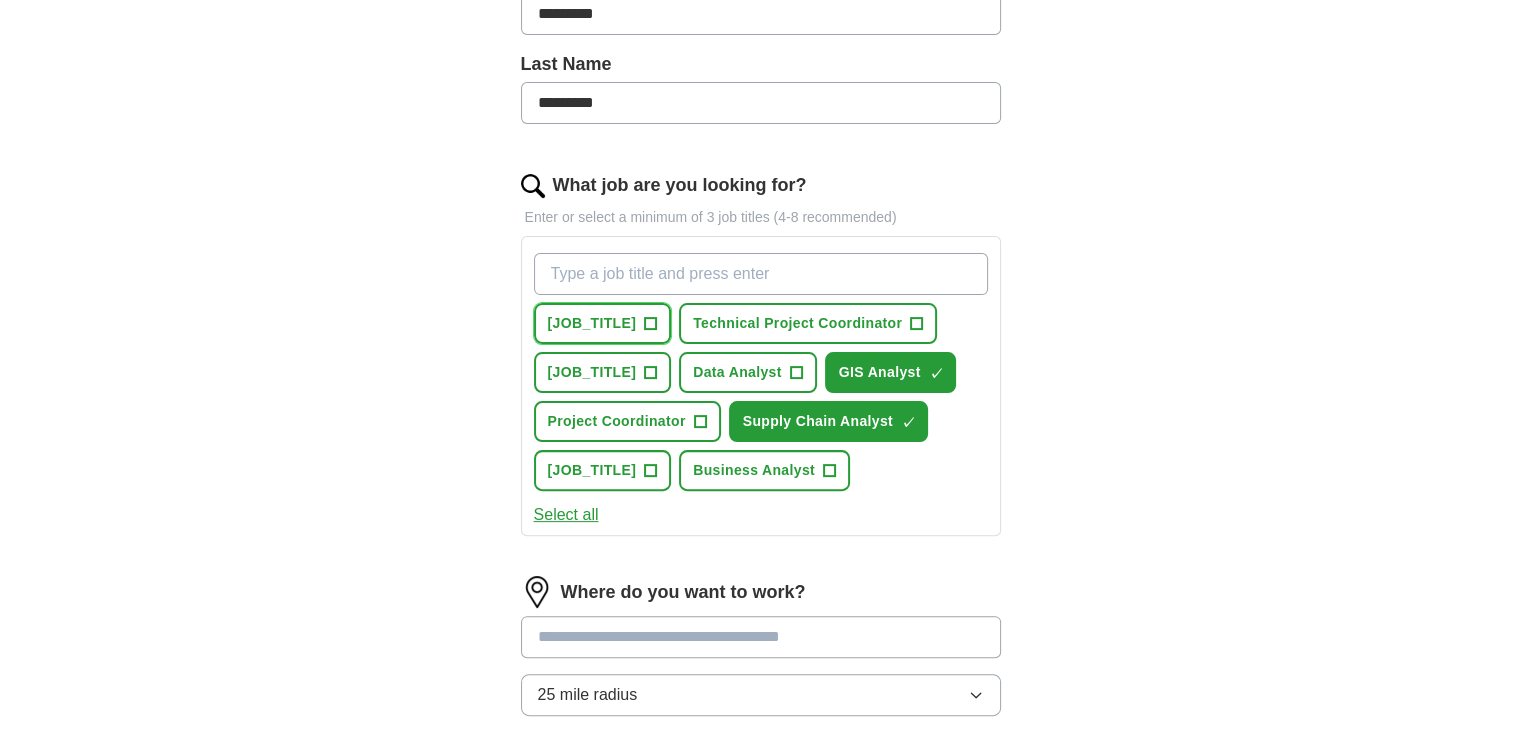 click on "+" at bounding box center [651, 324] 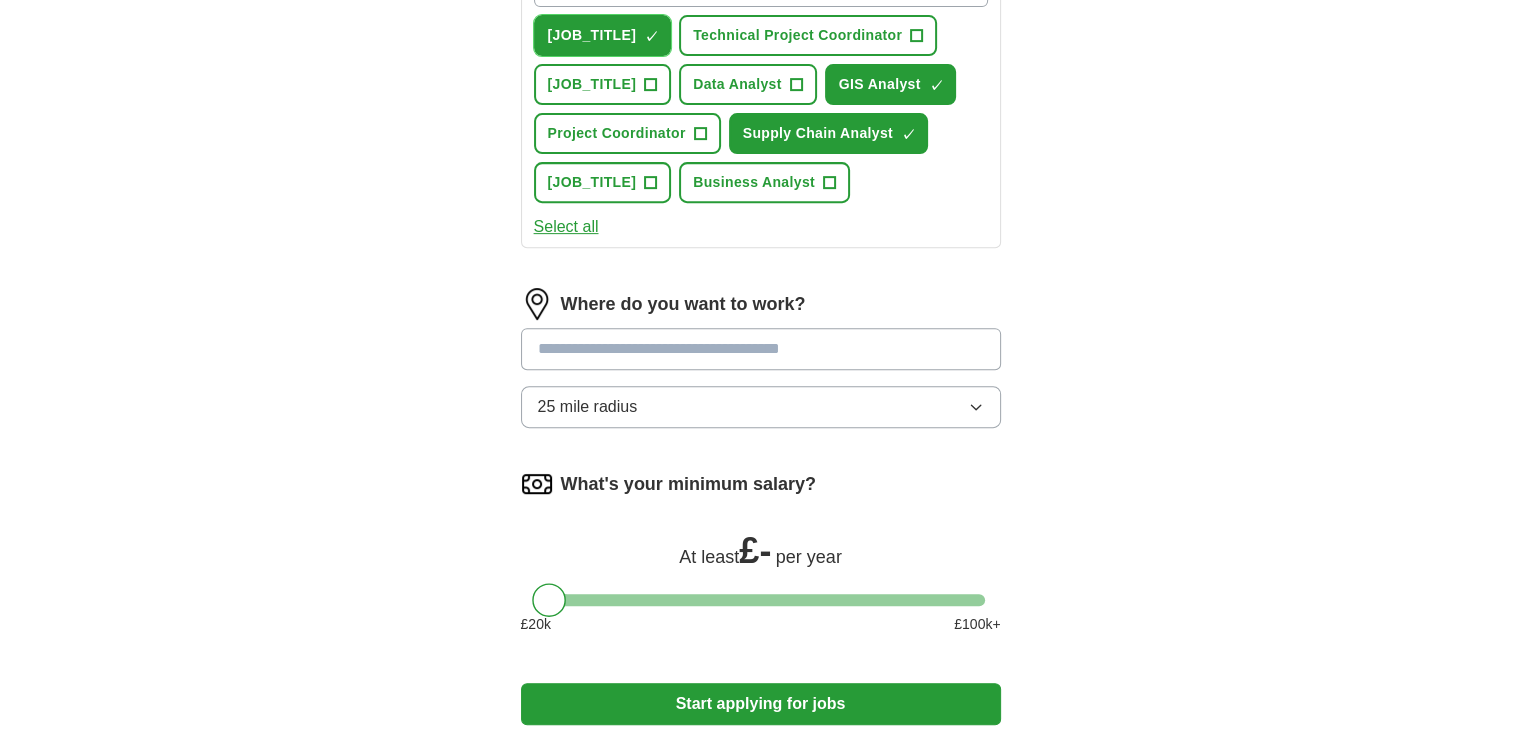 scroll, scrollTop: 900, scrollLeft: 0, axis: vertical 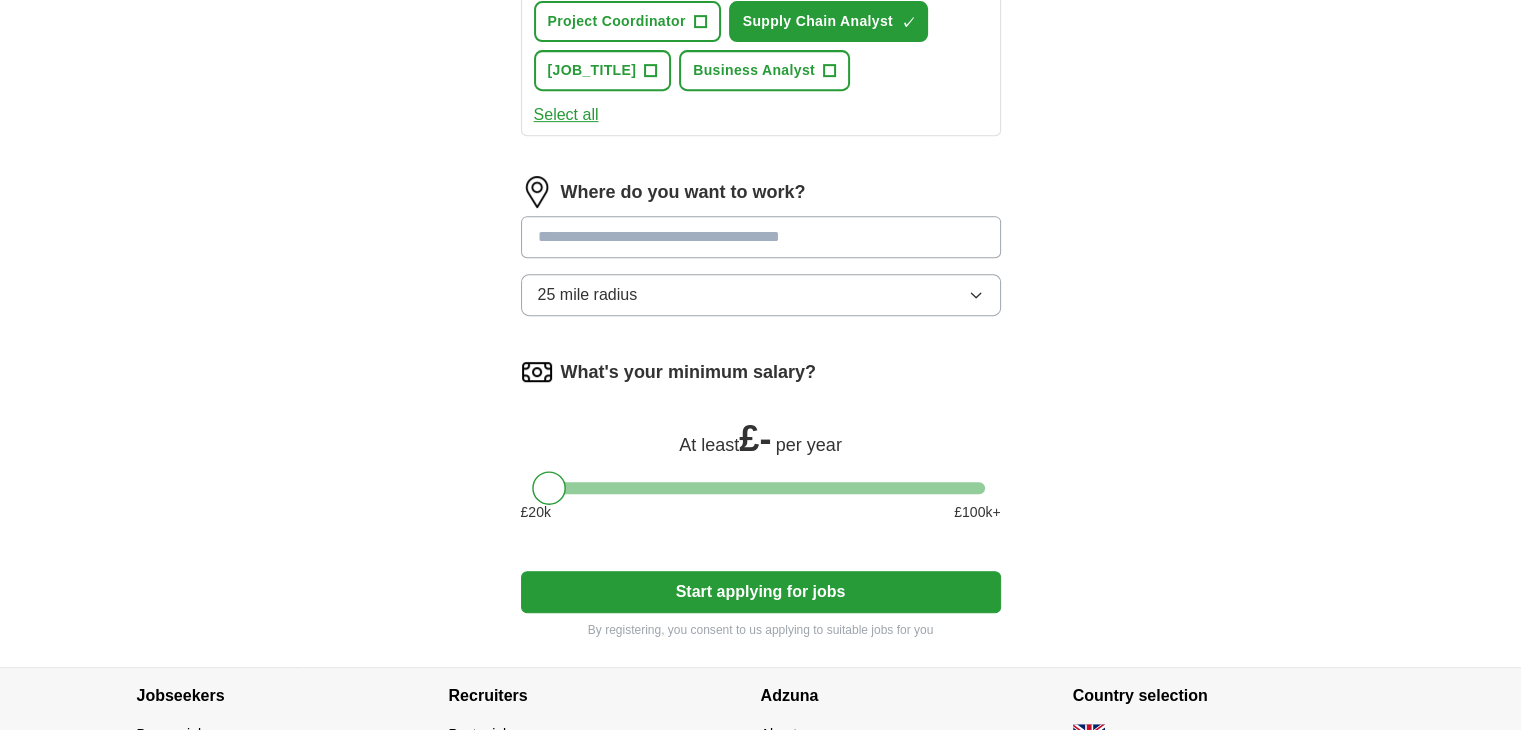 click at bounding box center [761, 237] 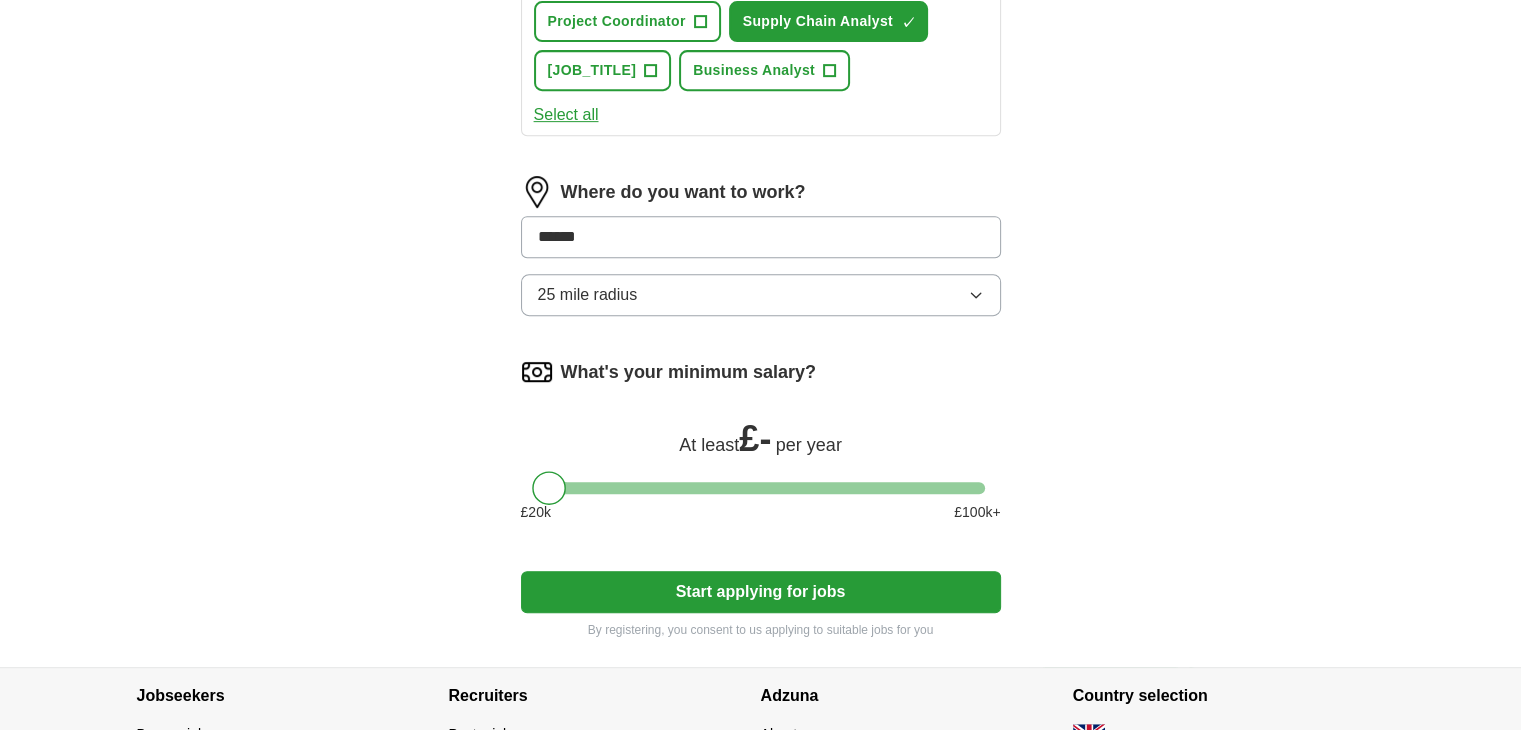 click on "Start applying for jobs" at bounding box center [761, 592] 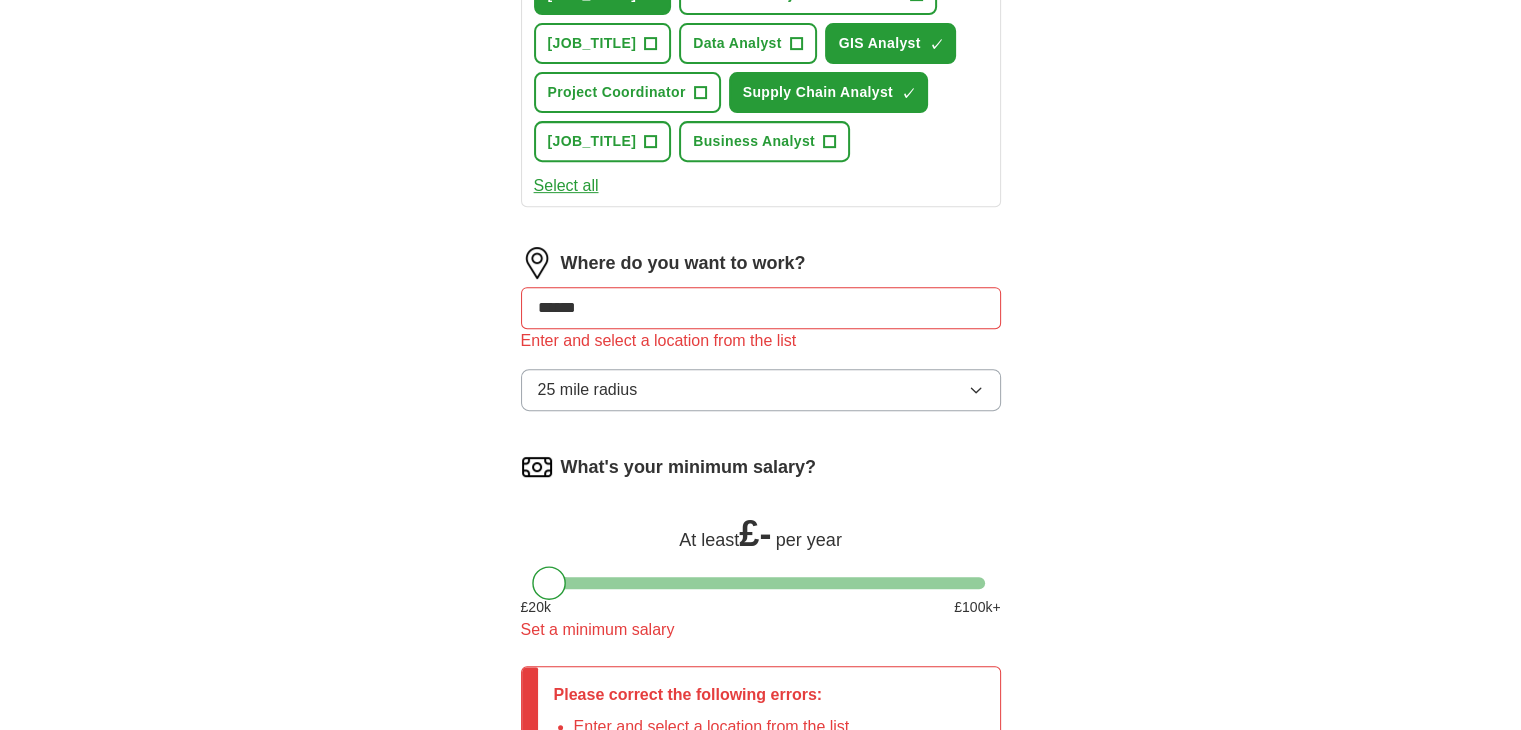 scroll, scrollTop: 820, scrollLeft: 0, axis: vertical 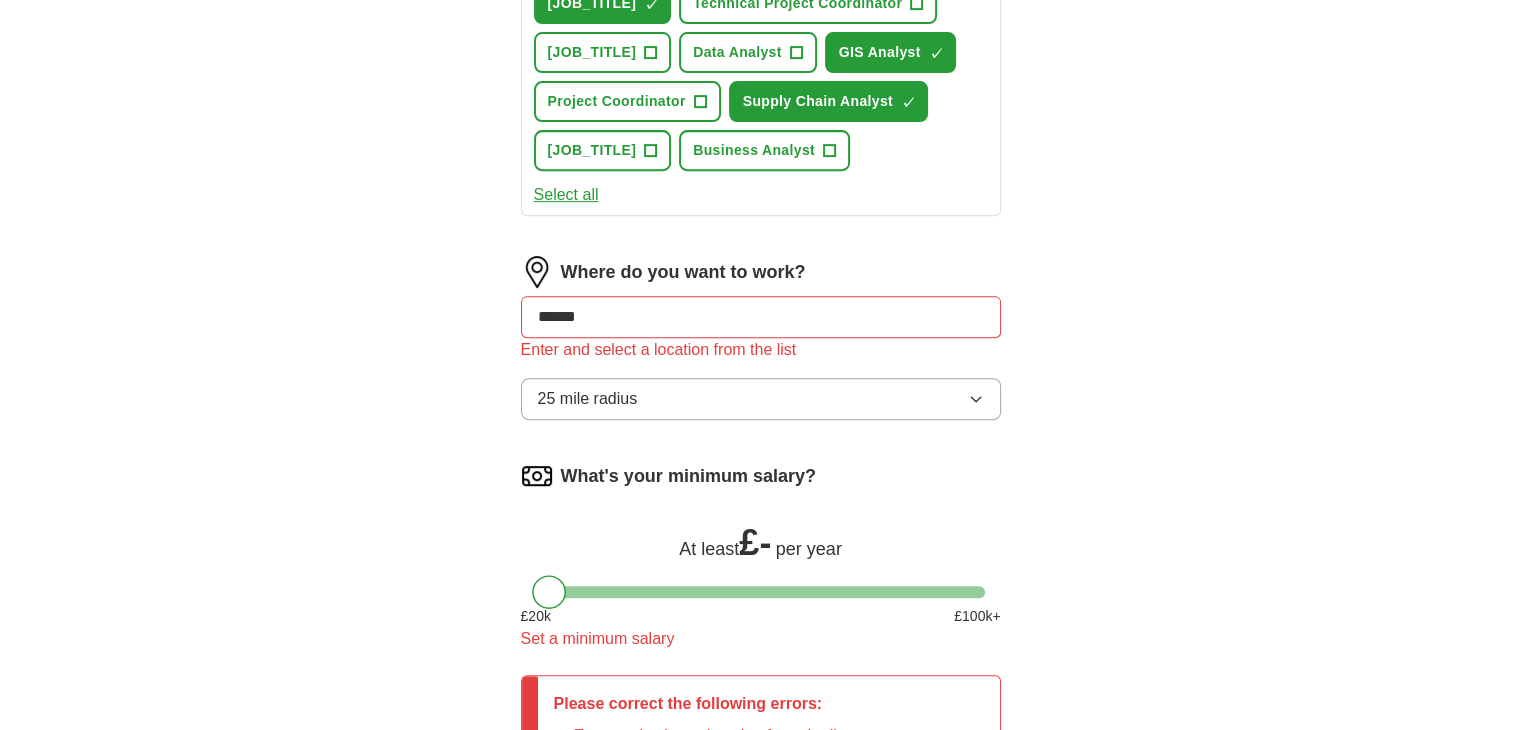 drag, startPoint x: 648, startPoint y: 409, endPoint x: 466, endPoint y: 420, distance: 182.3321 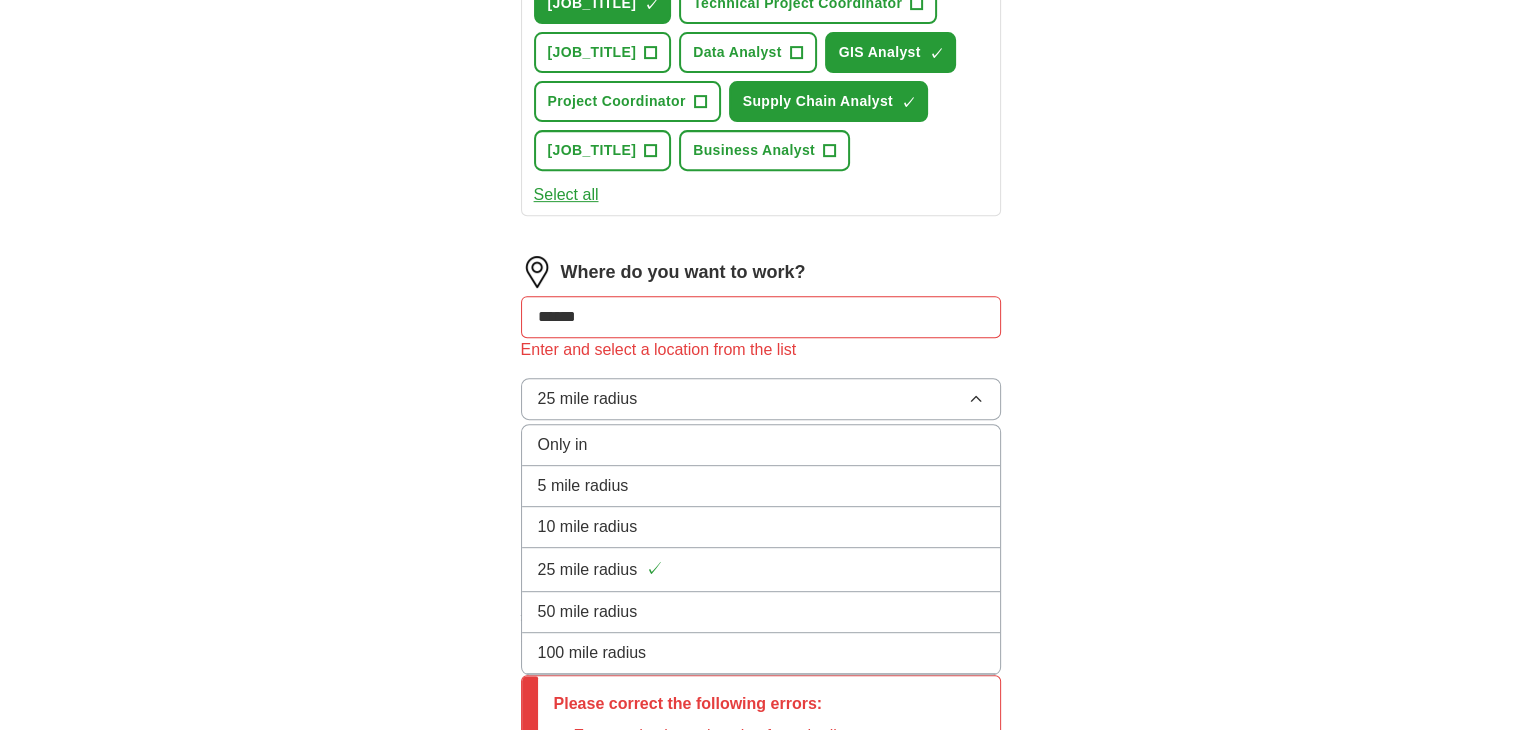 click on "10 mile radius" at bounding box center [588, 527] 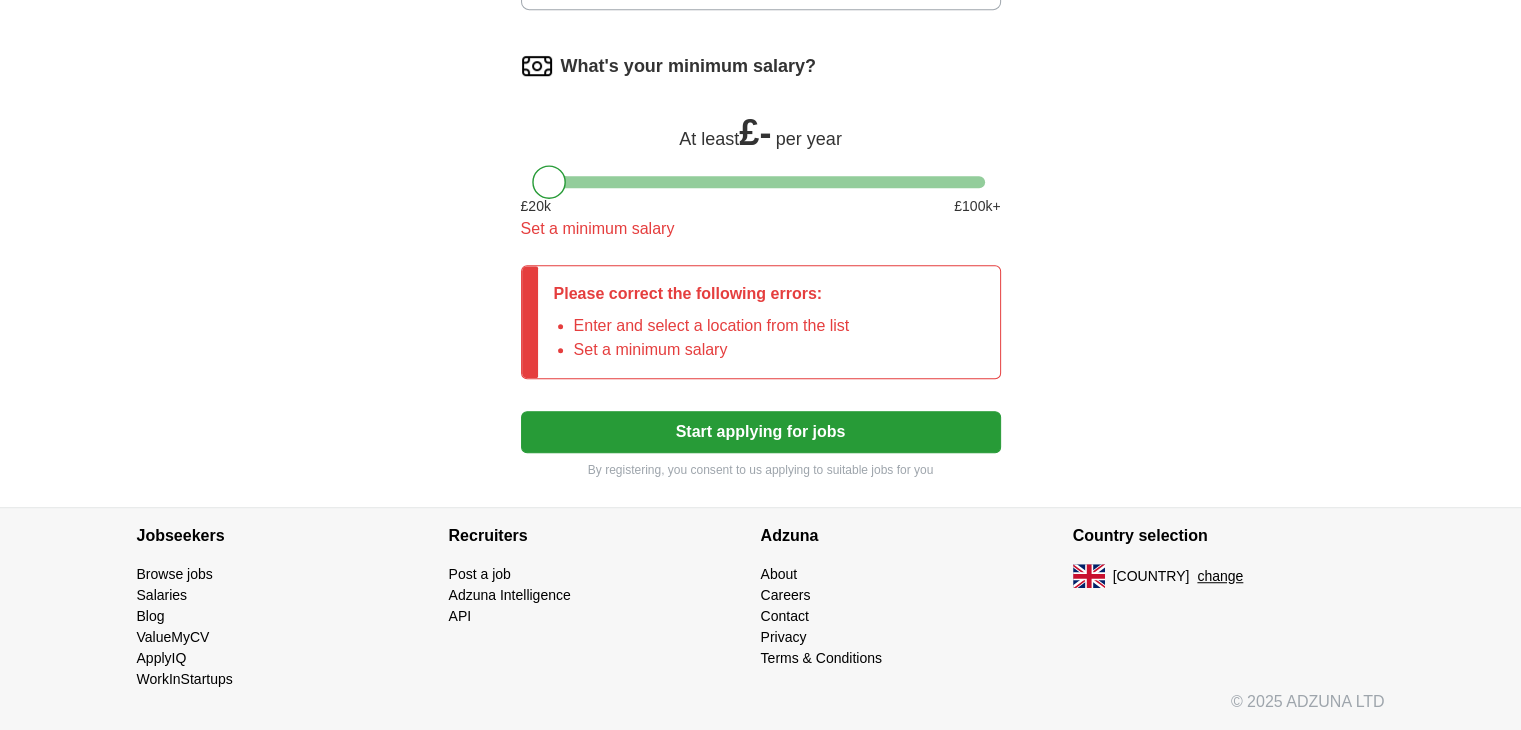 scroll, scrollTop: 1320, scrollLeft: 0, axis: vertical 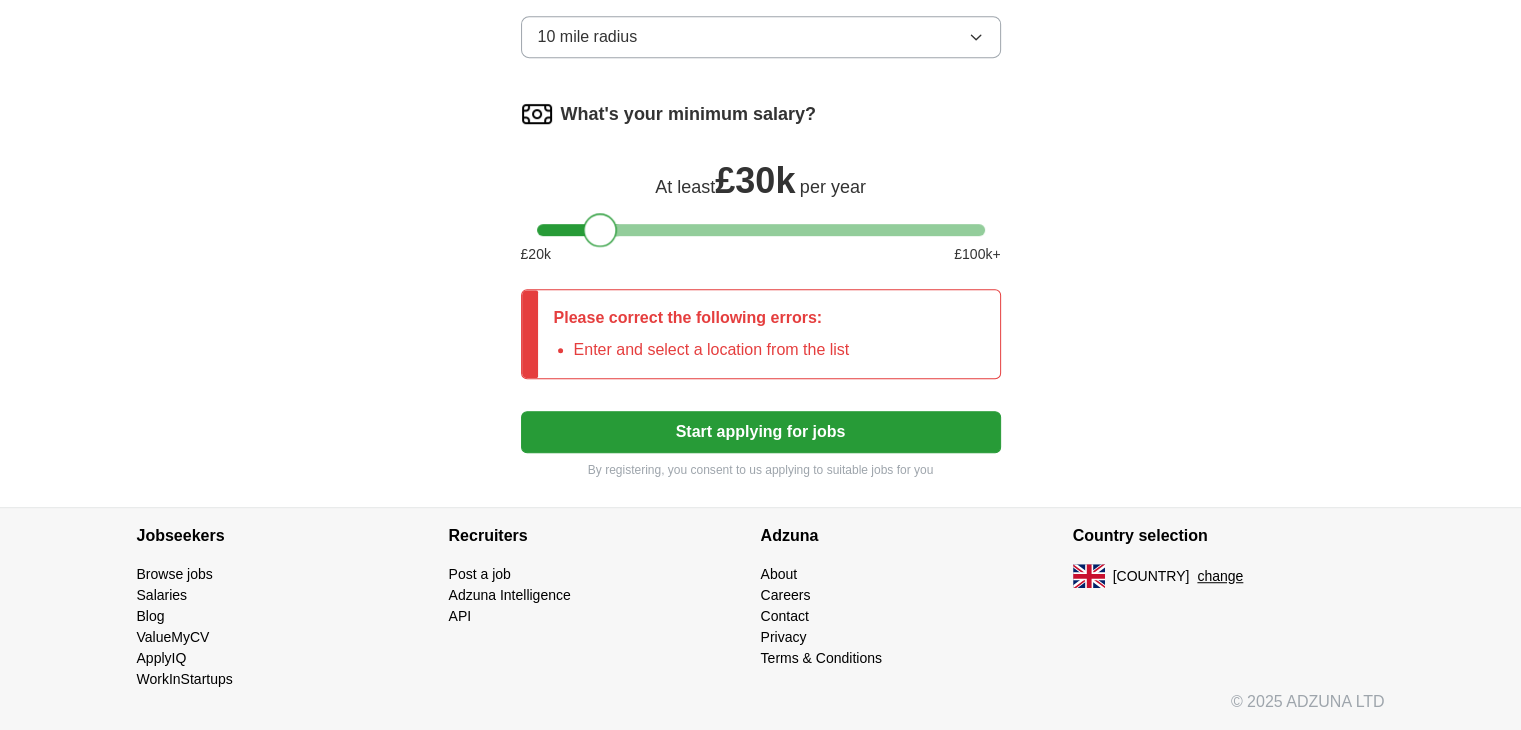 drag, startPoint x: 544, startPoint y: 177, endPoint x: 594, endPoint y: 189, distance: 51.41984 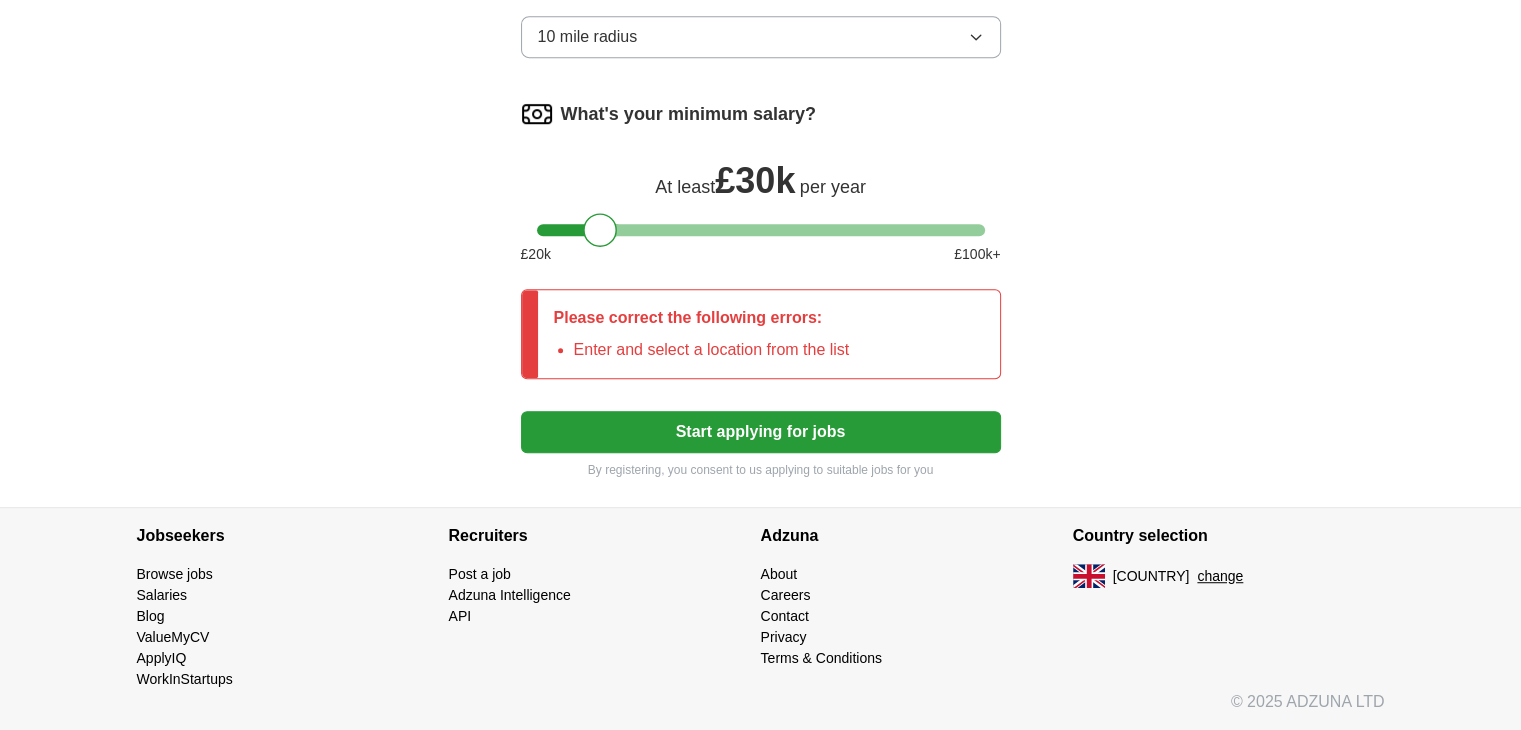click on "Start applying for jobs" at bounding box center [761, 432] 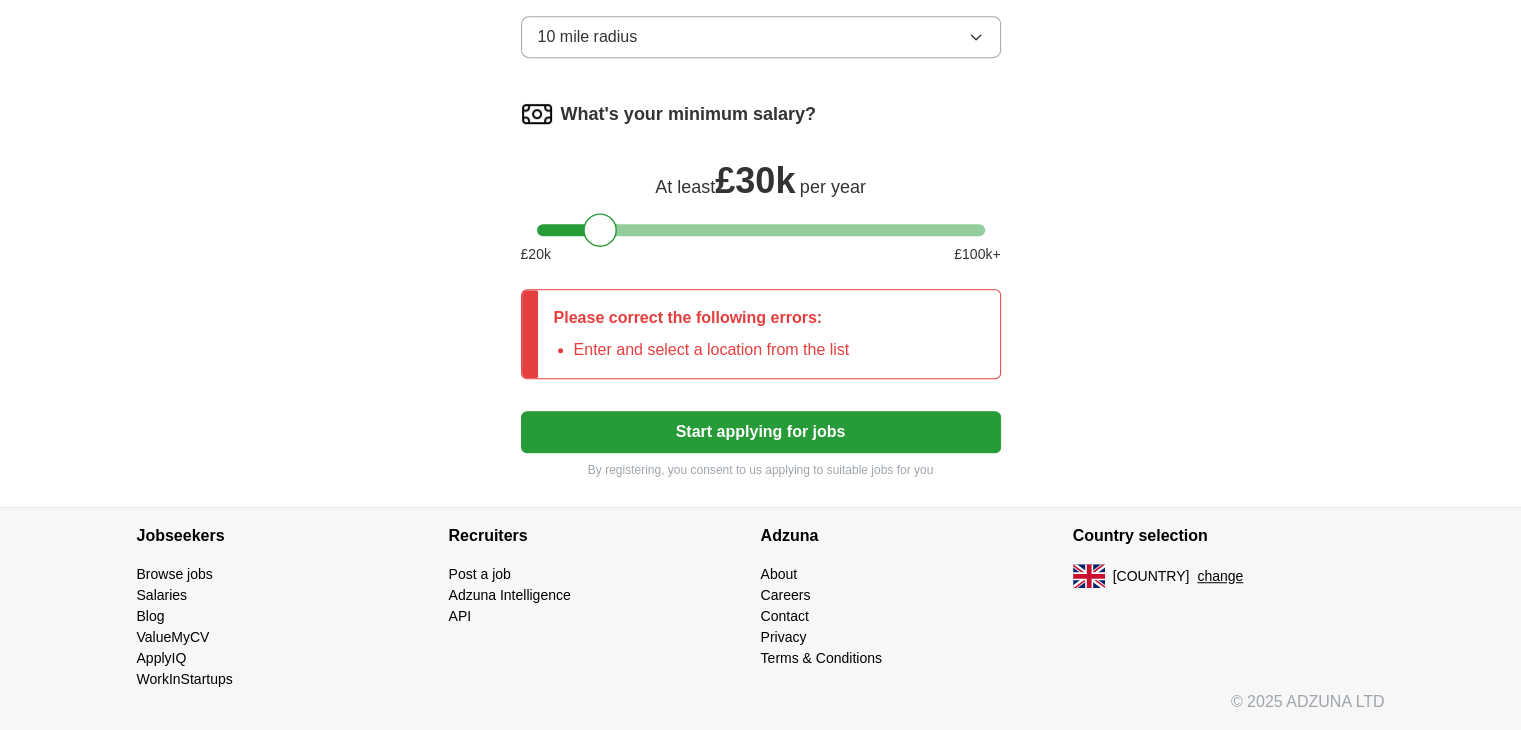 click on "Start applying for jobs" at bounding box center (761, 432) 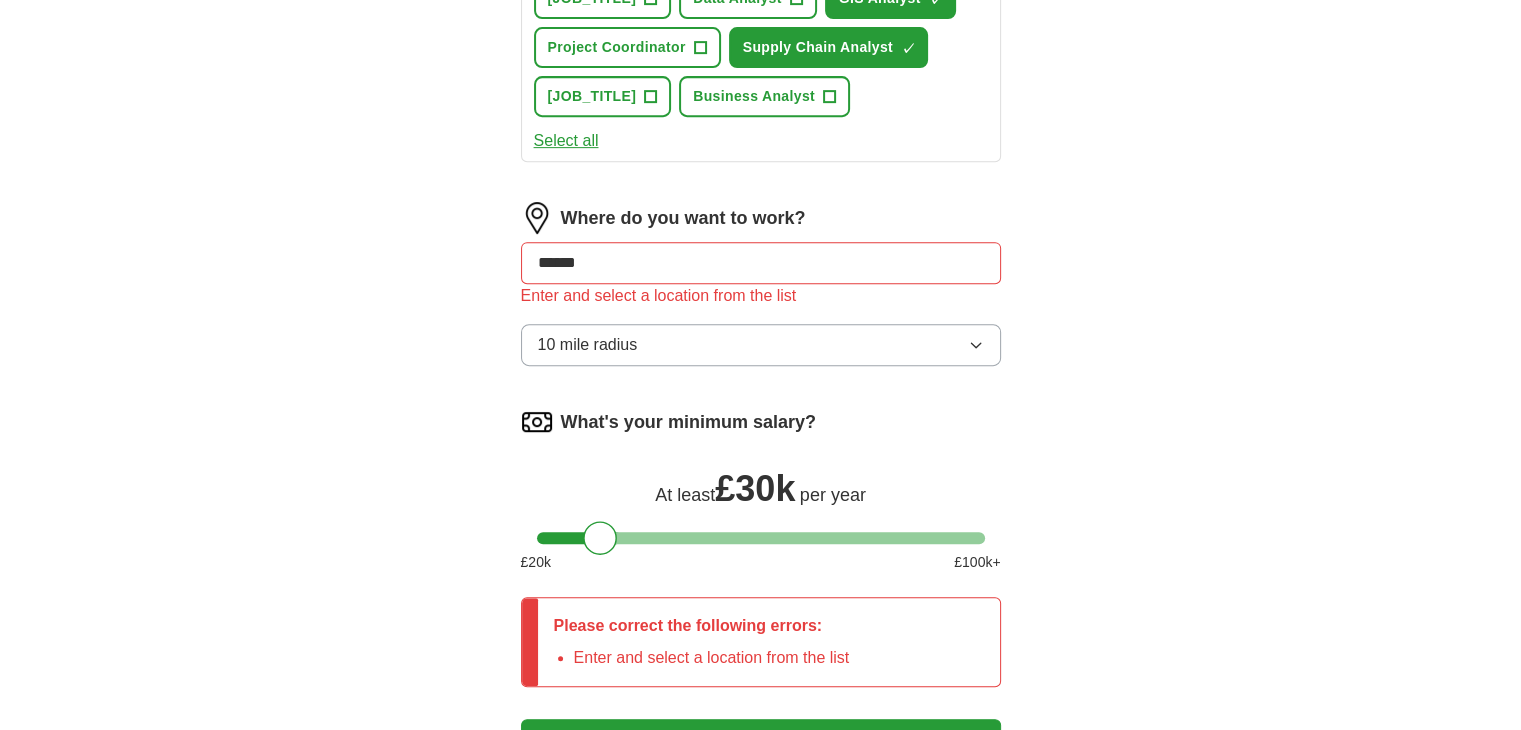 scroll, scrollTop: 872, scrollLeft: 0, axis: vertical 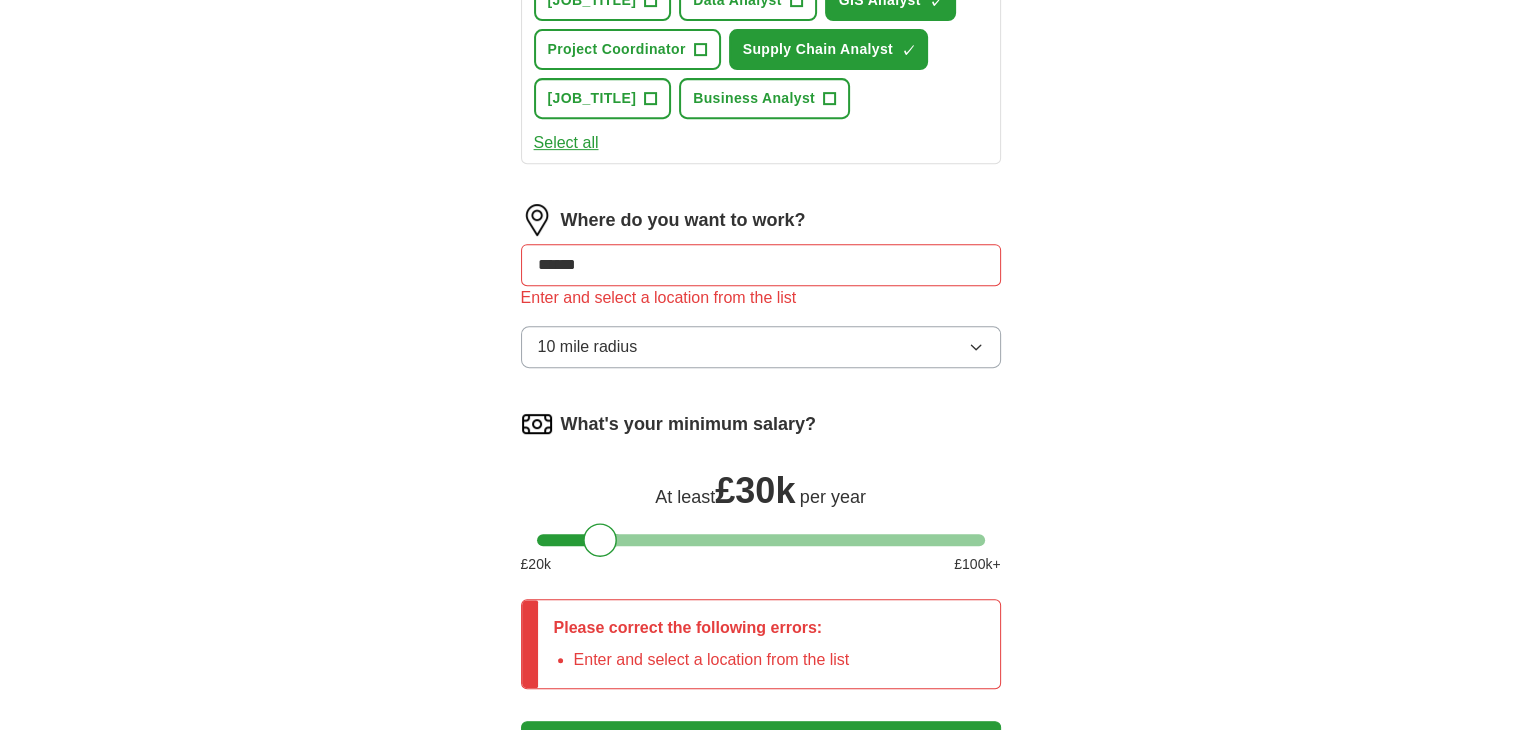 click on "******" at bounding box center (761, 265) 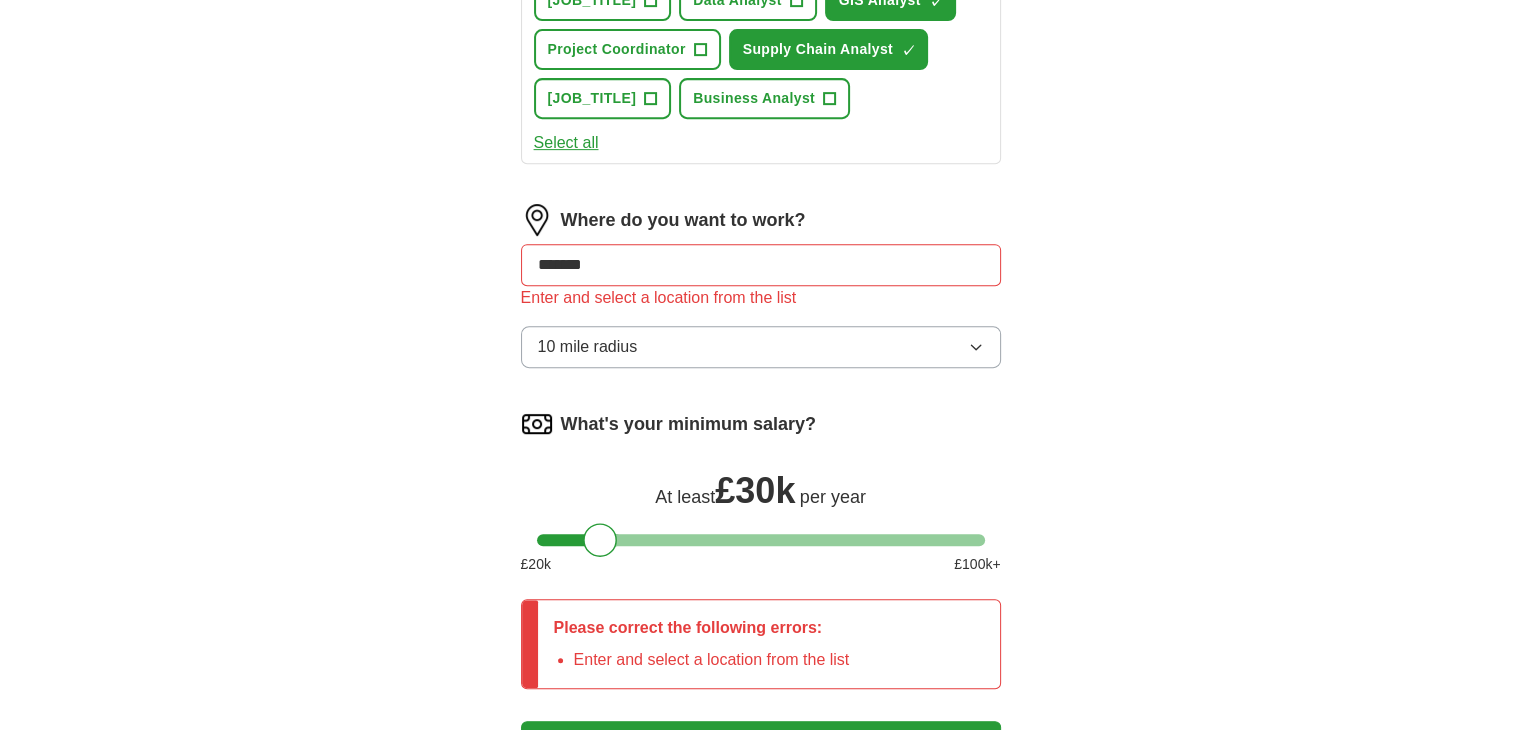 type on "******" 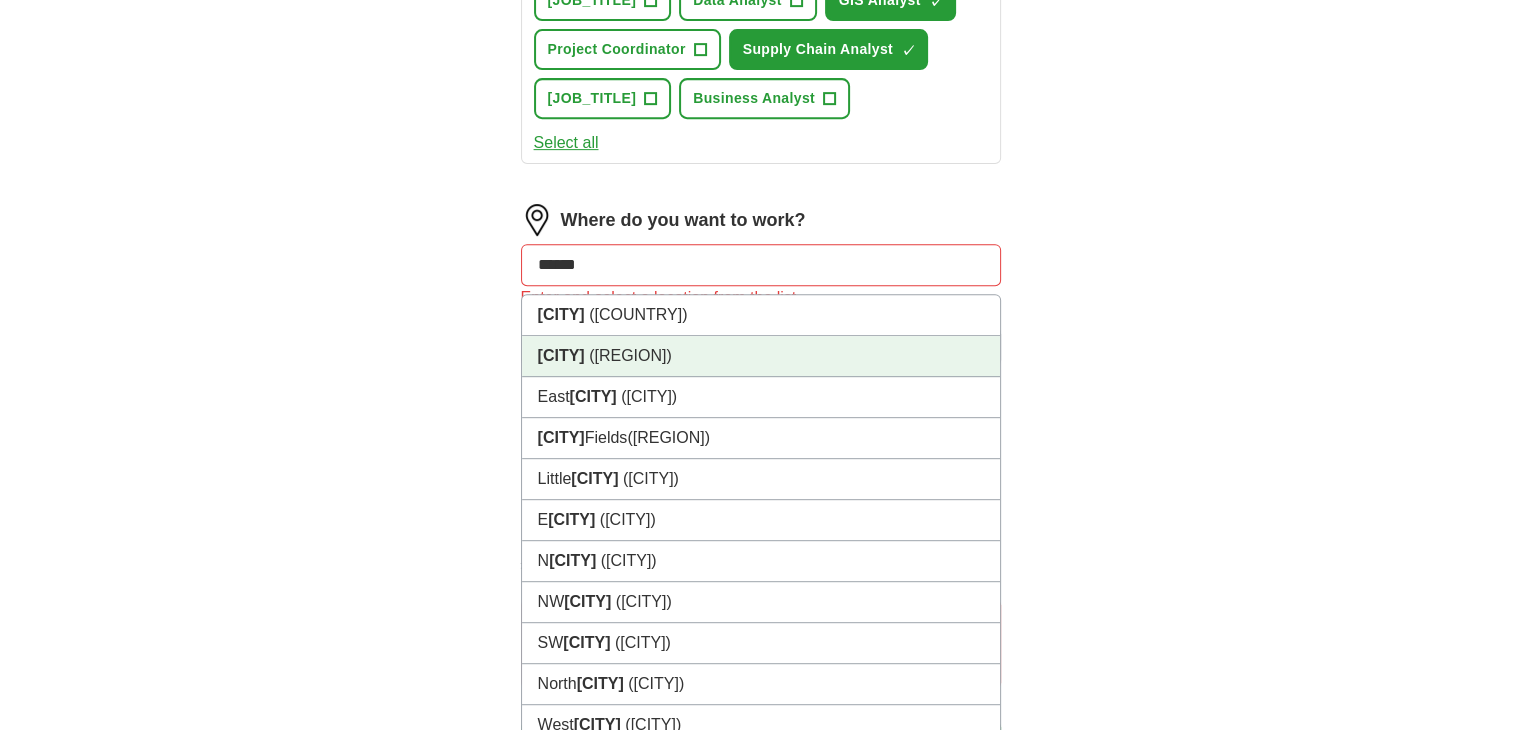 click on "[CITY]   ([REGION])" at bounding box center [761, 356] 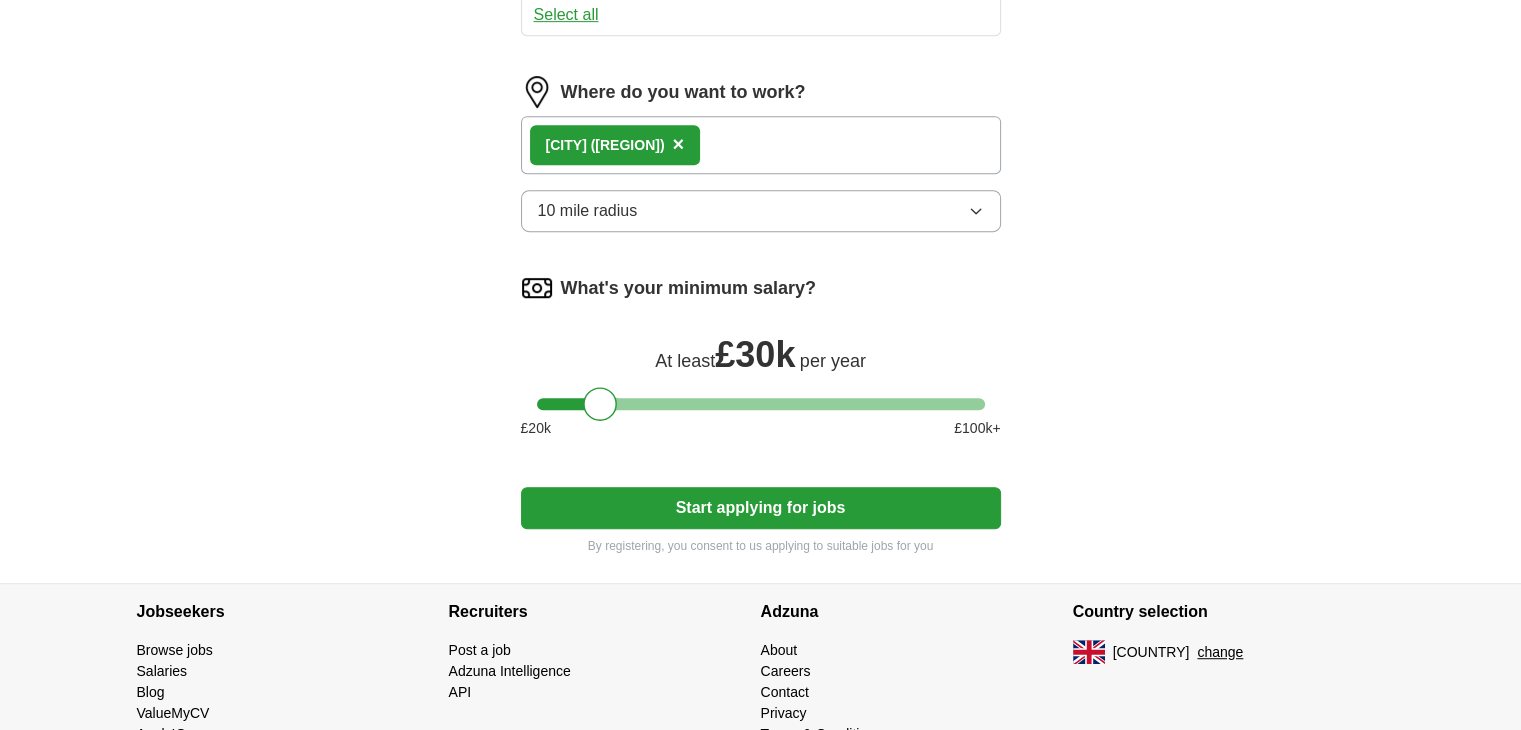 scroll, scrollTop: 1166, scrollLeft: 0, axis: vertical 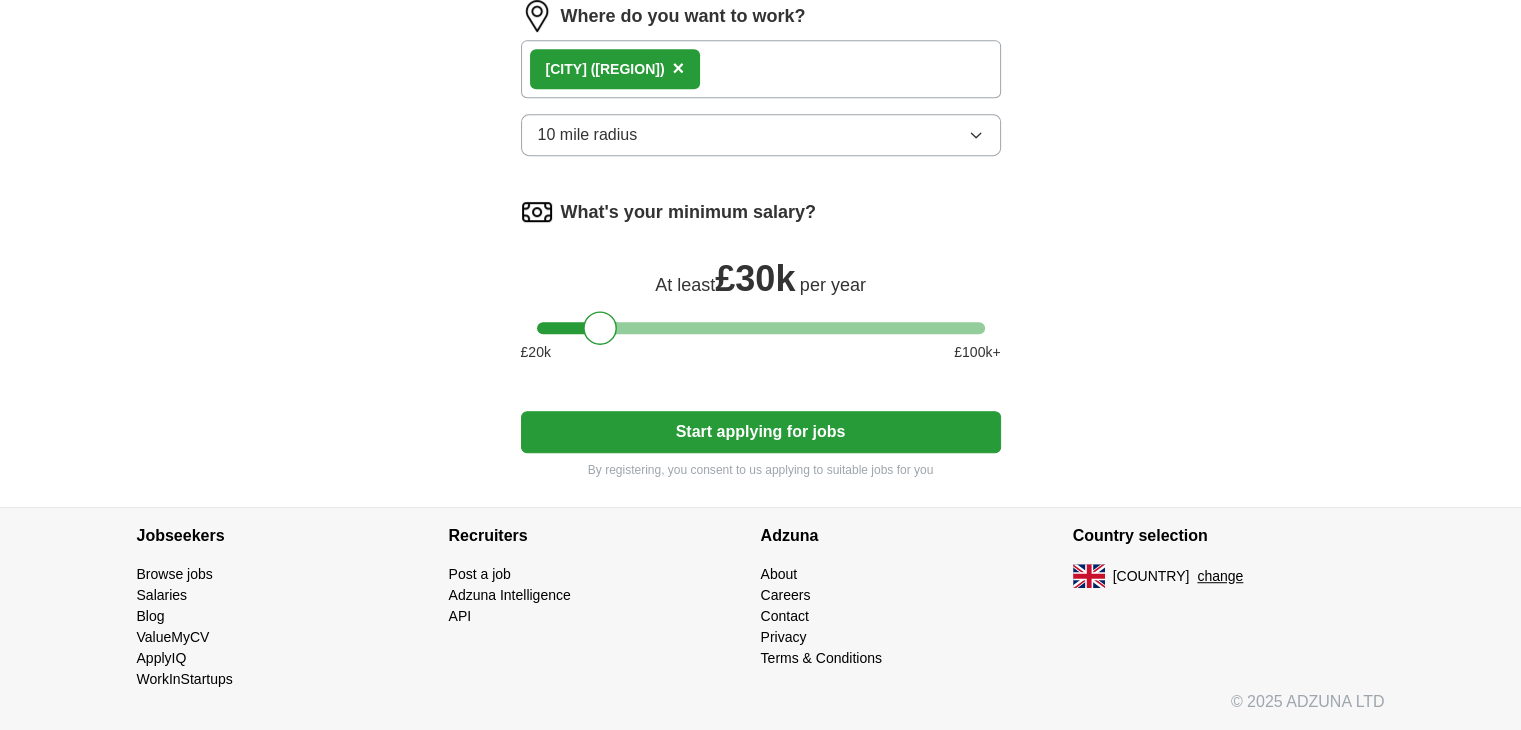 click on "Start applying for jobs" at bounding box center (761, 432) 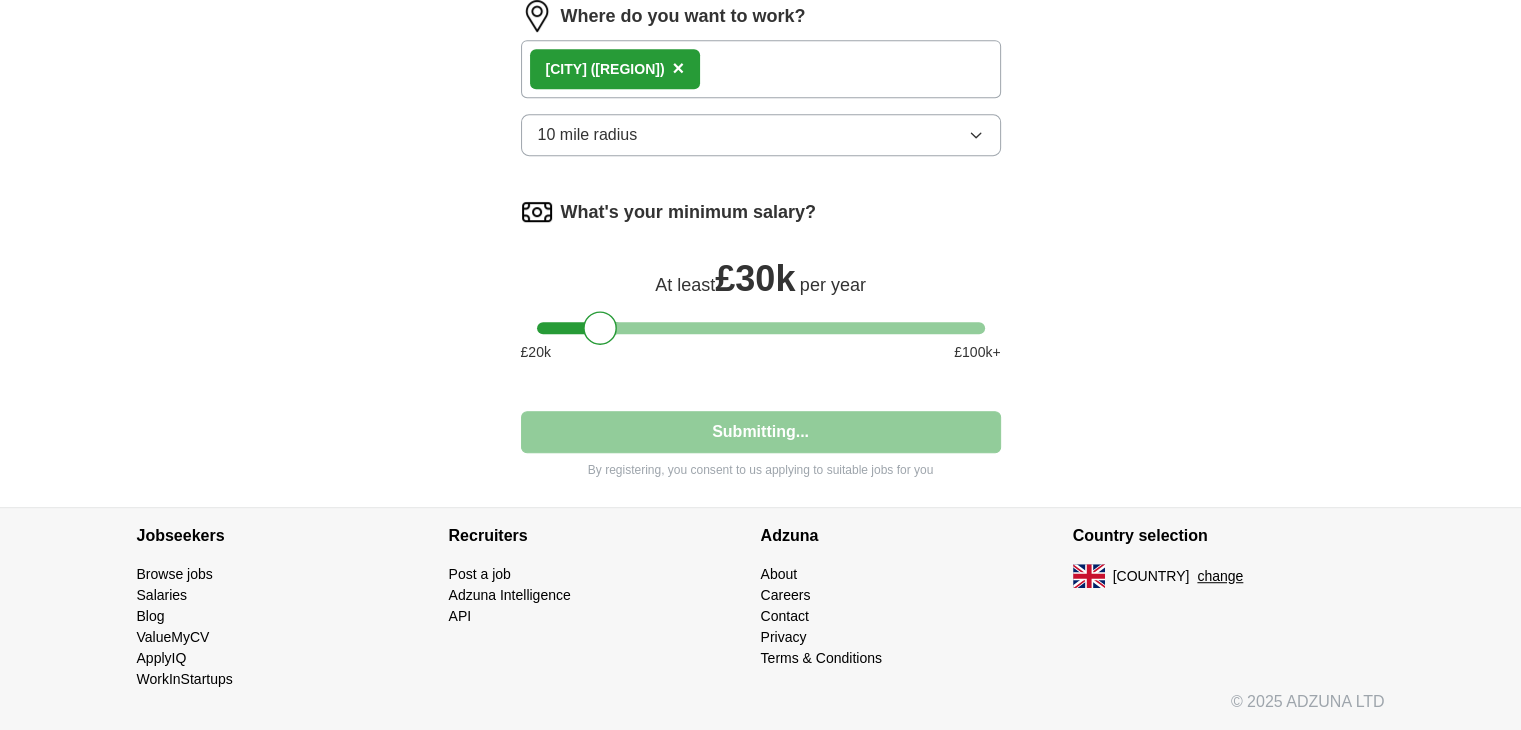 select on "**" 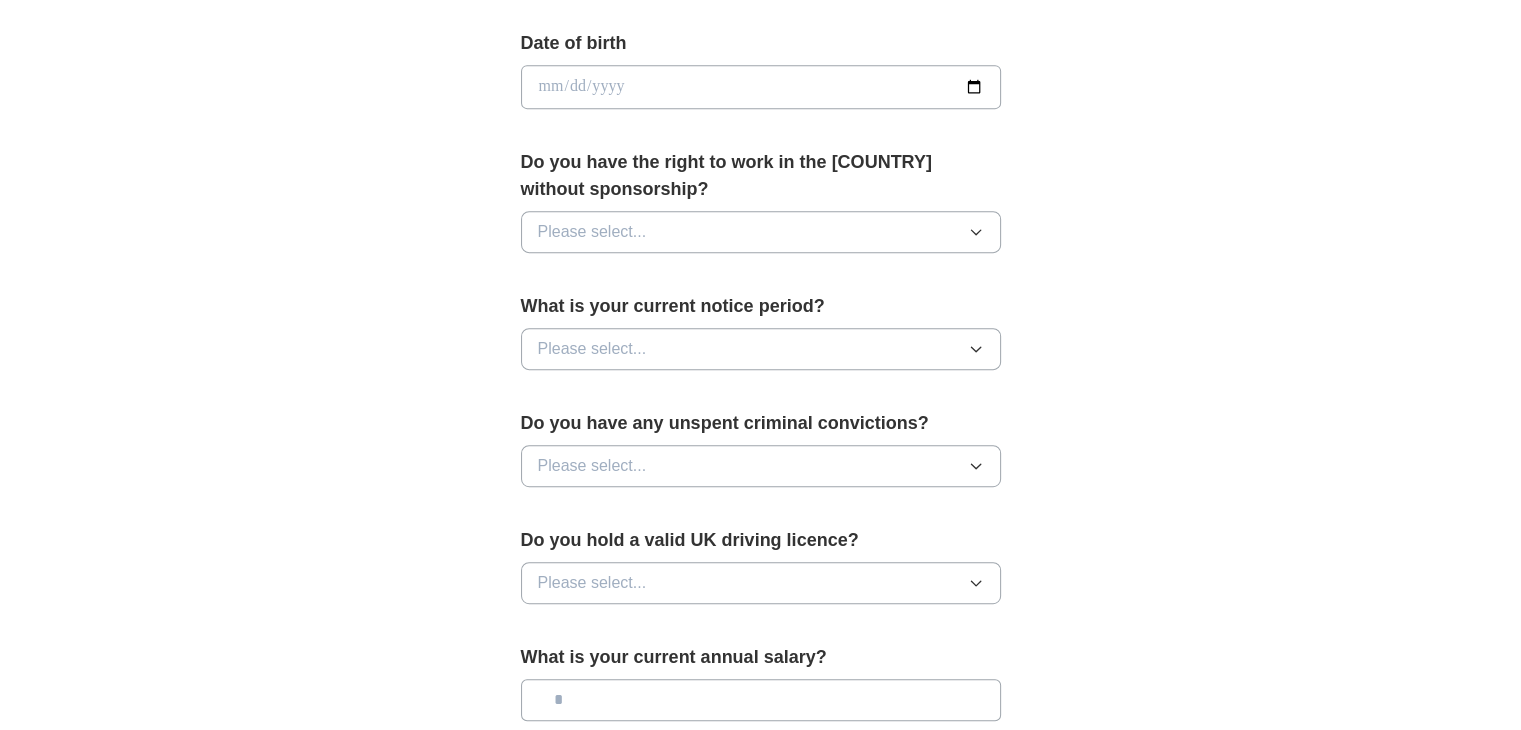 scroll, scrollTop: 900, scrollLeft: 0, axis: vertical 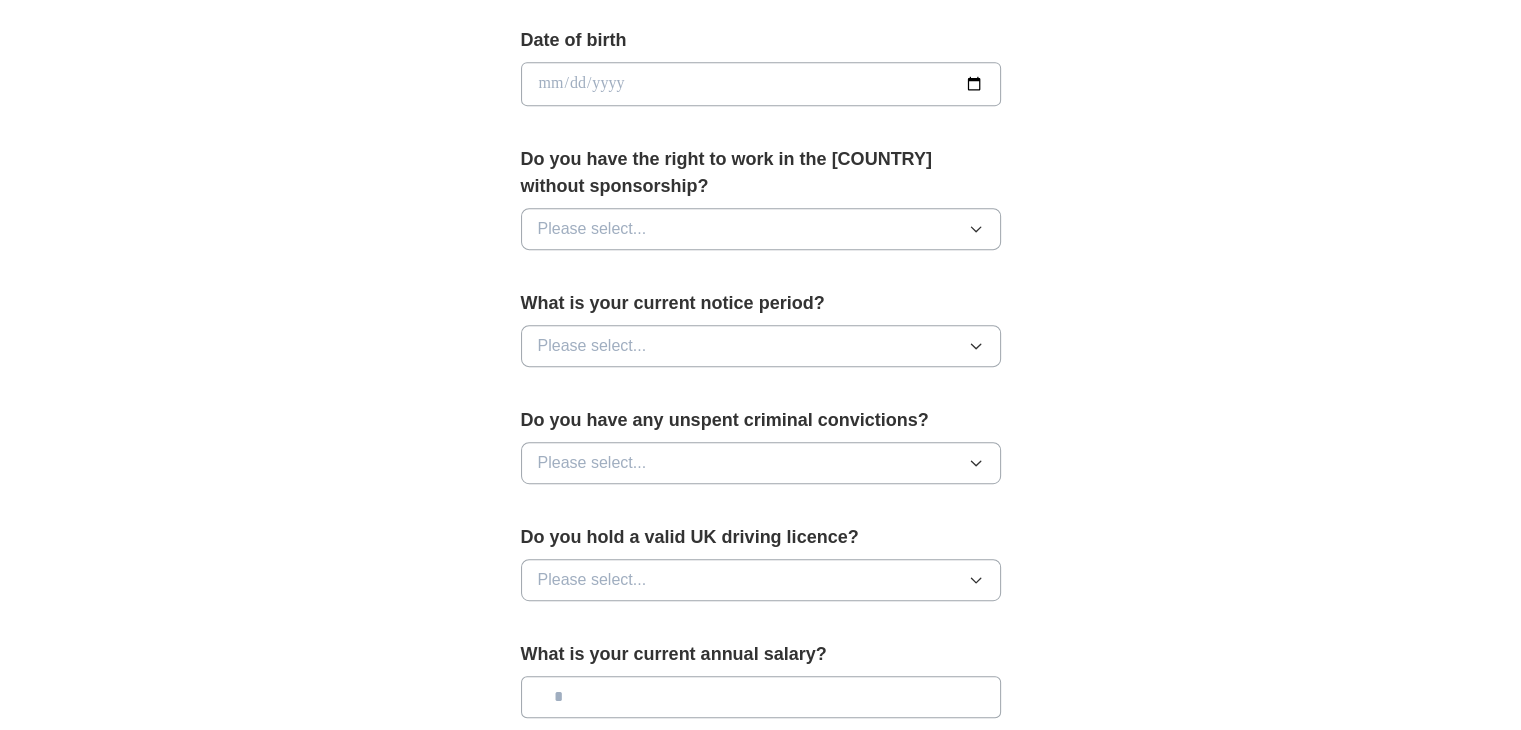 click on "Please select..." at bounding box center [761, 229] 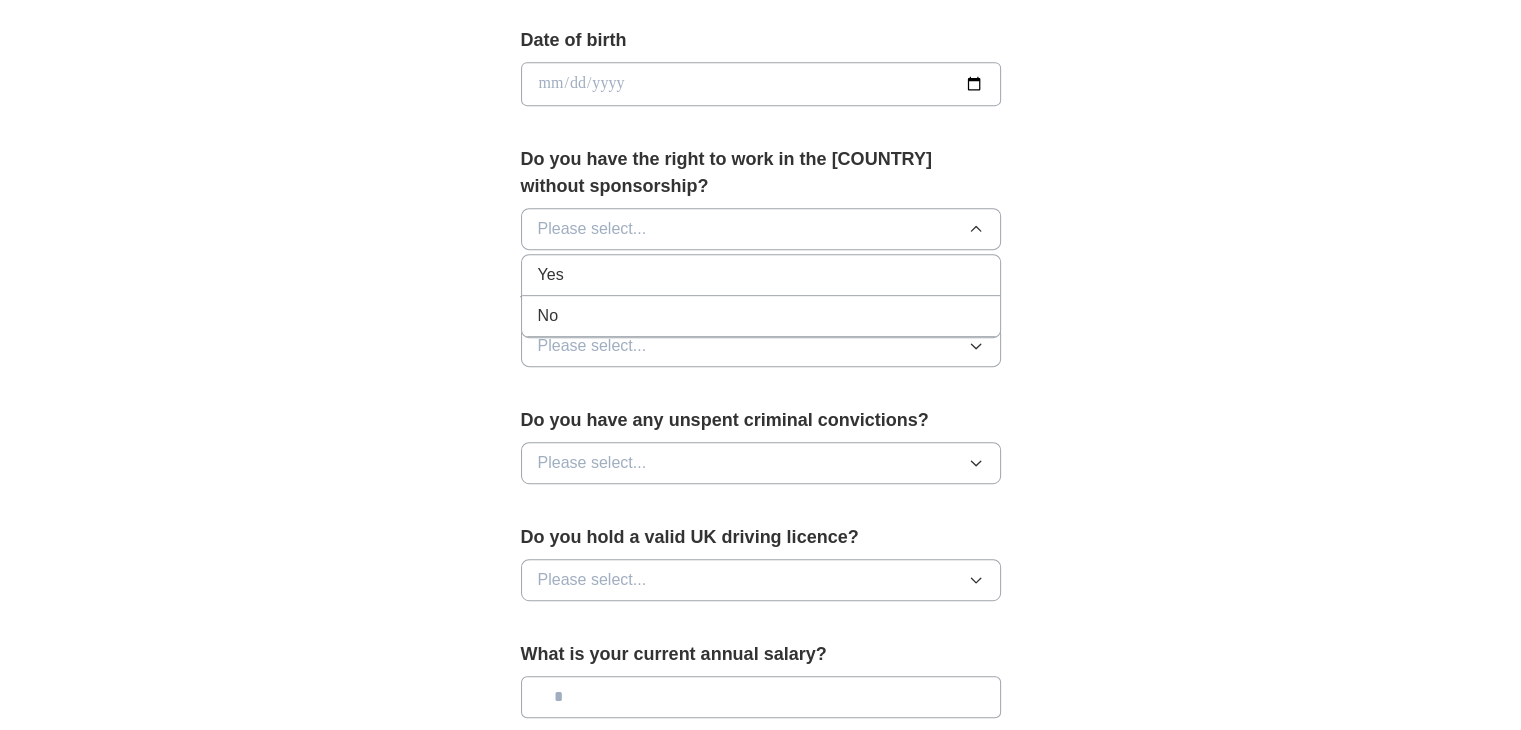 click on "Yes" at bounding box center [761, 275] 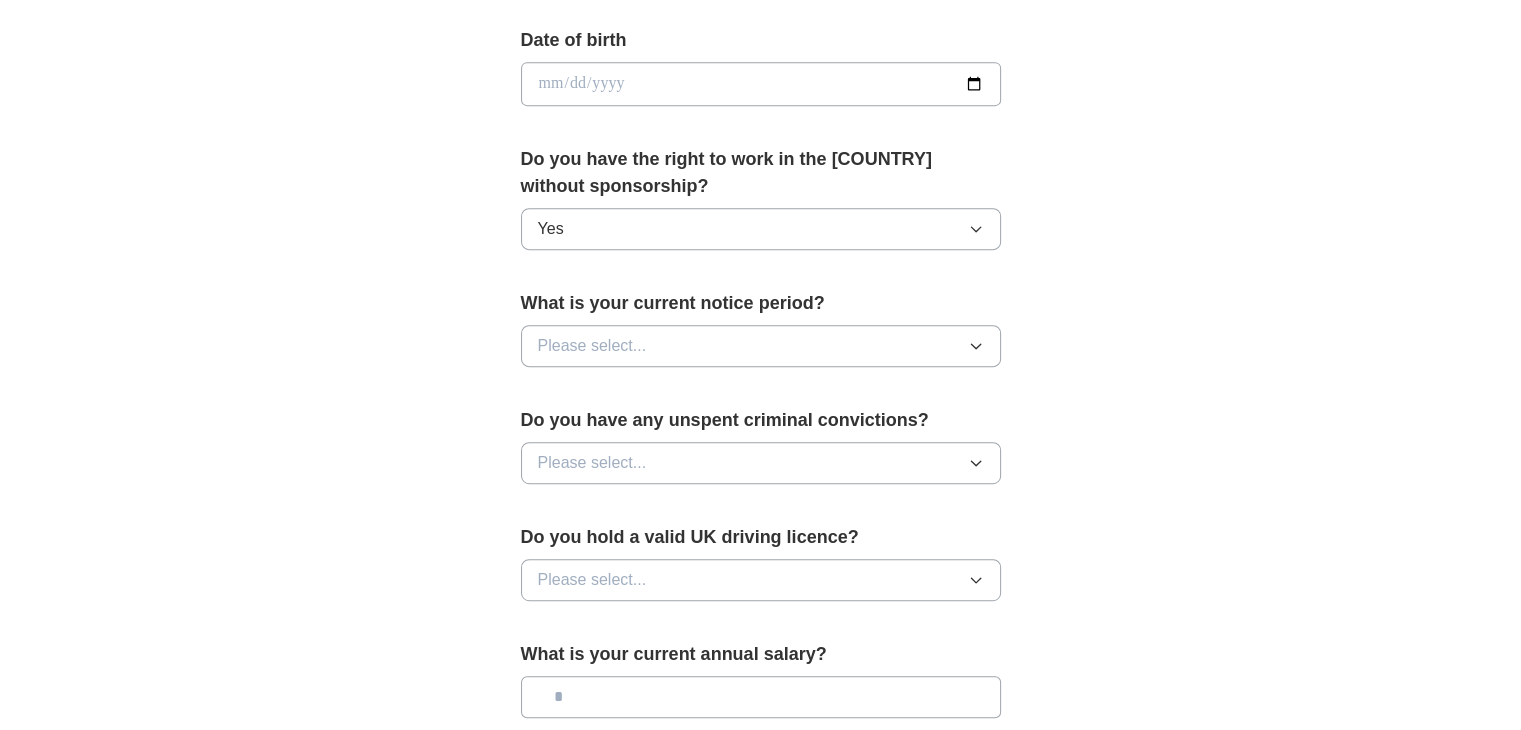 click on "Please select..." at bounding box center [761, 346] 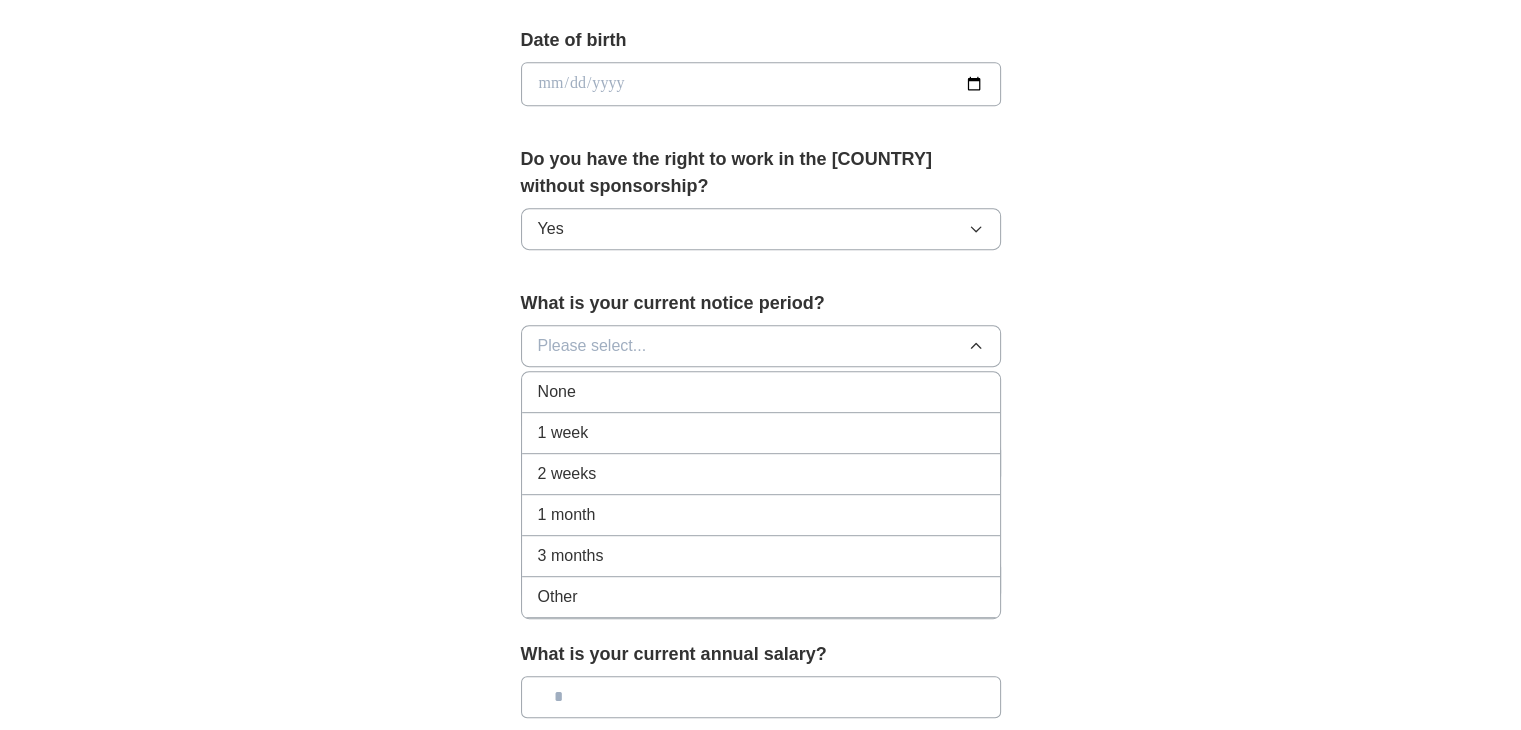 click on "None" at bounding box center (761, 392) 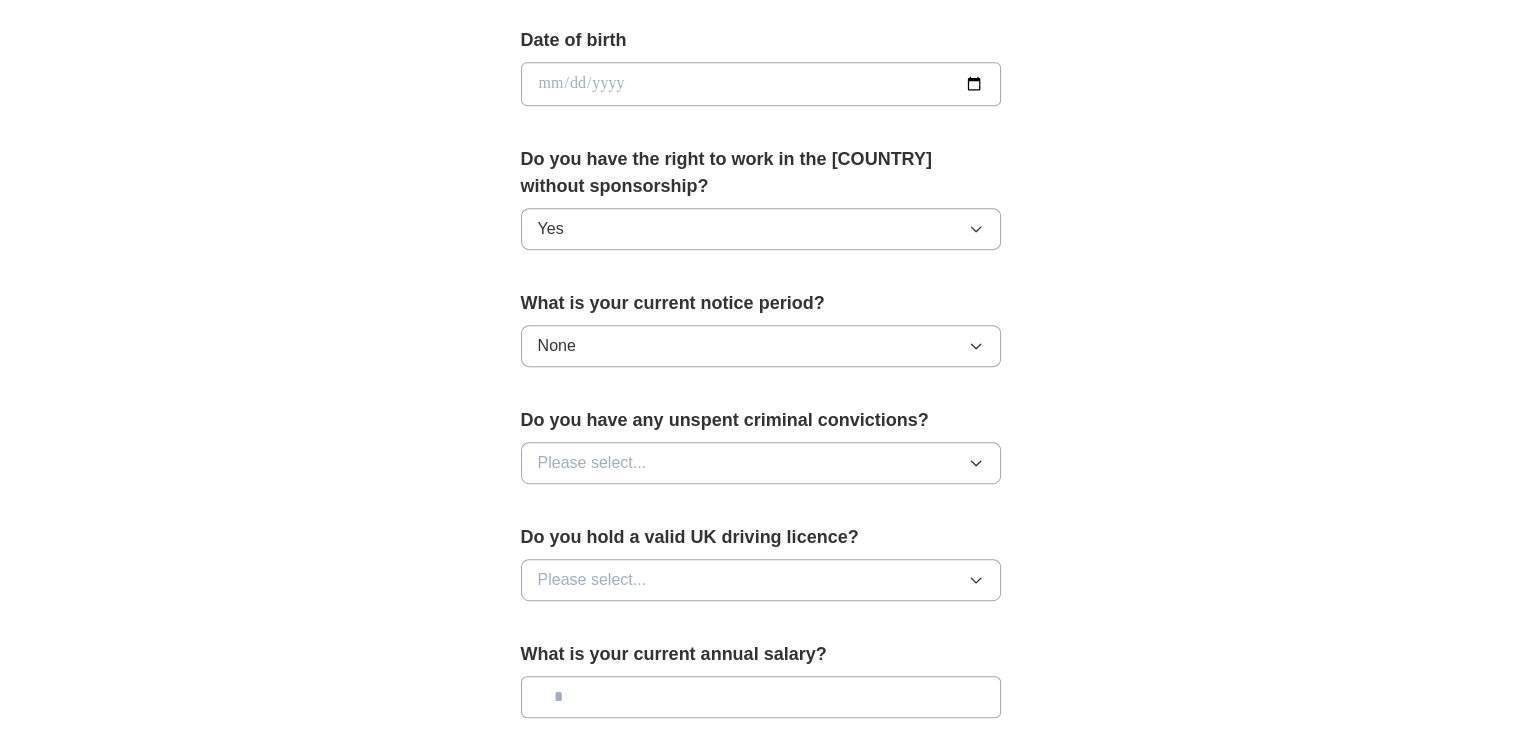 click on "Please select..." at bounding box center [761, 463] 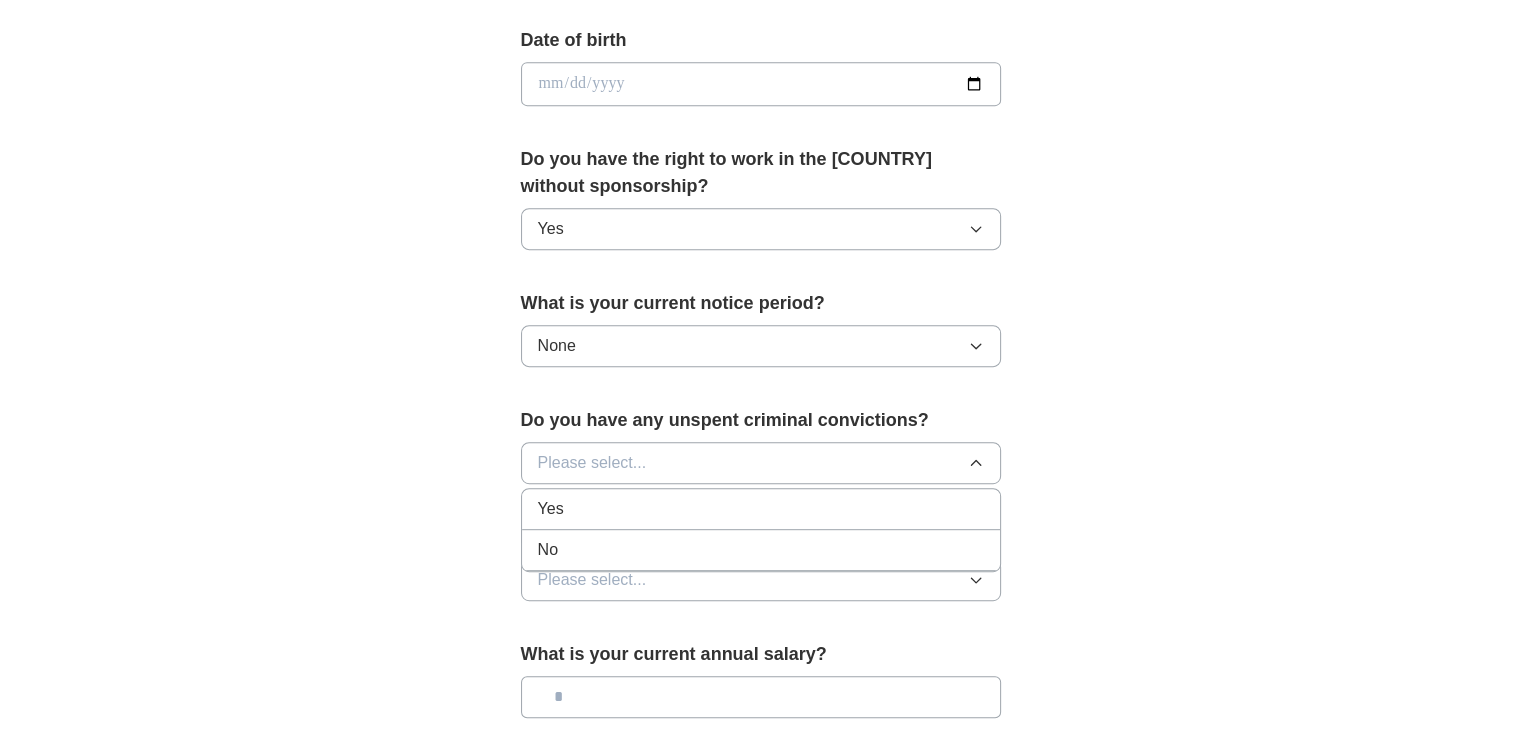 click on "No" at bounding box center (761, 550) 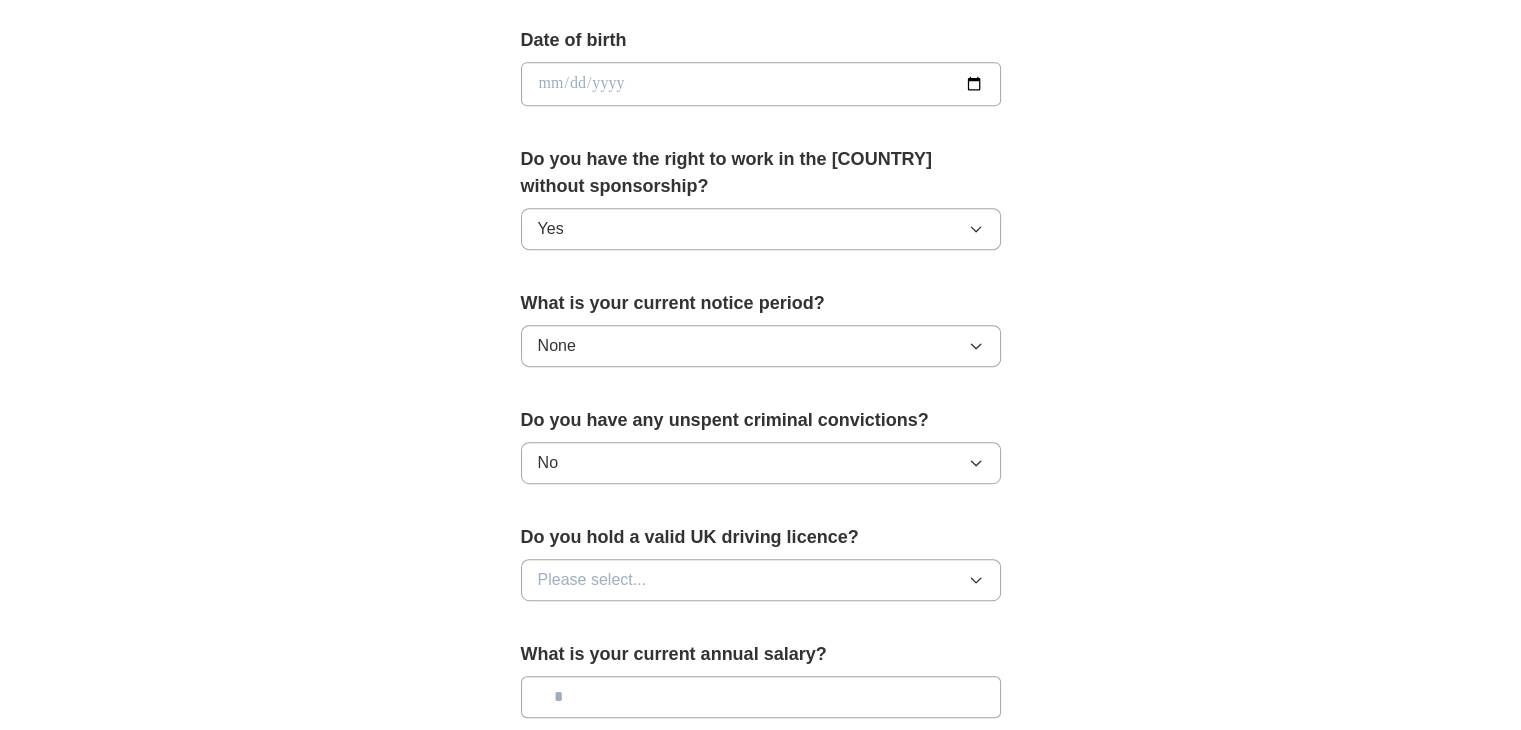 click on "Please select..." at bounding box center (761, 580) 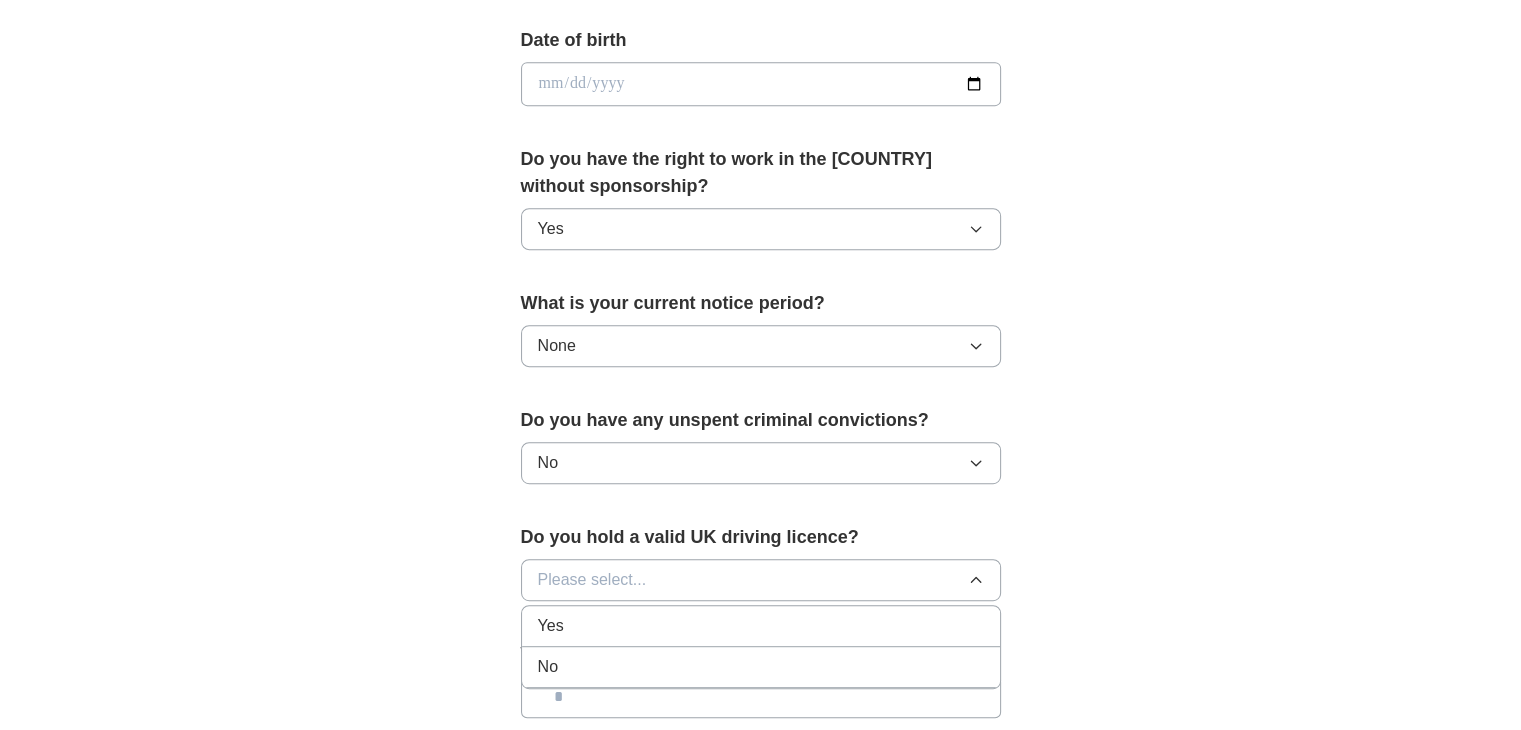click on "No" at bounding box center [761, 667] 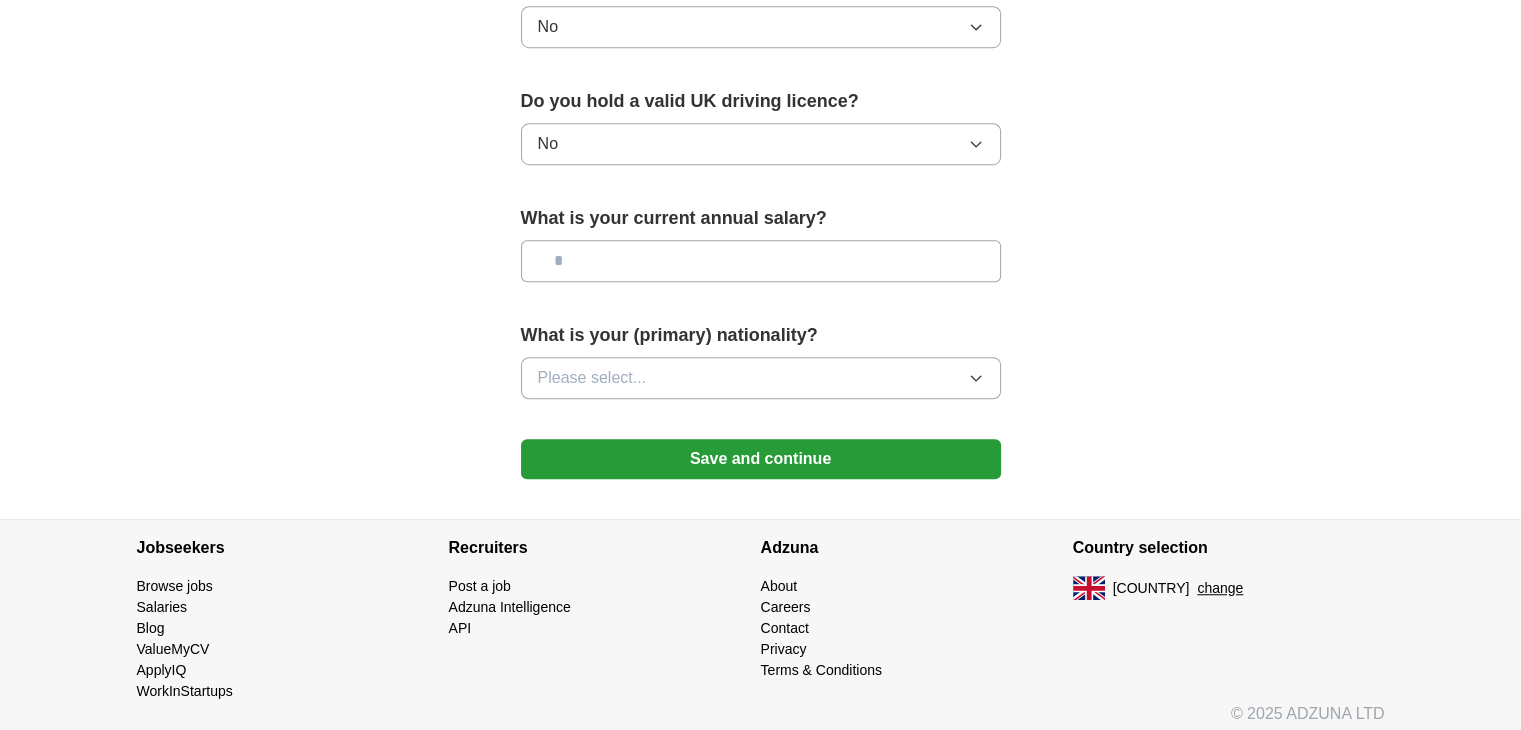 scroll, scrollTop: 1342, scrollLeft: 0, axis: vertical 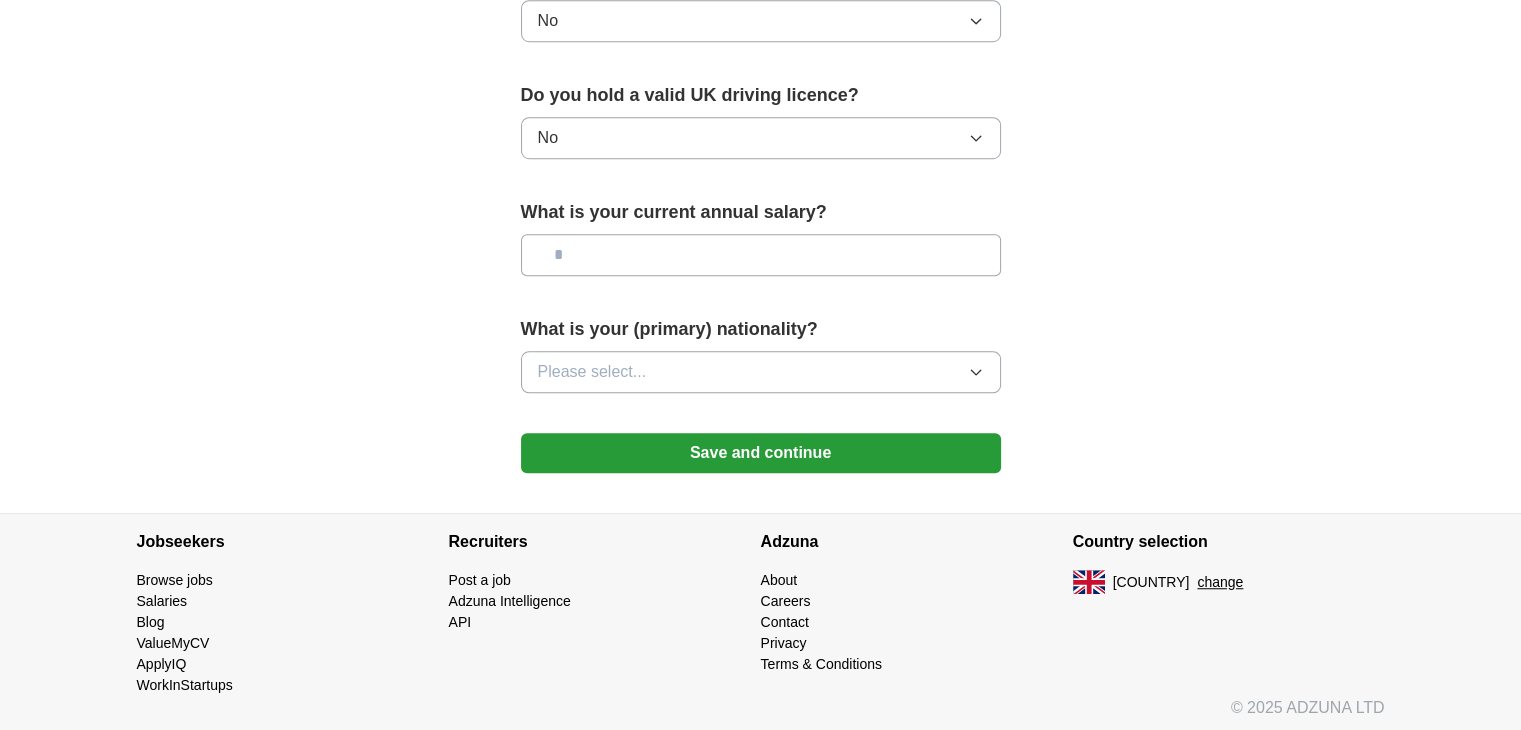 click at bounding box center (761, 255) 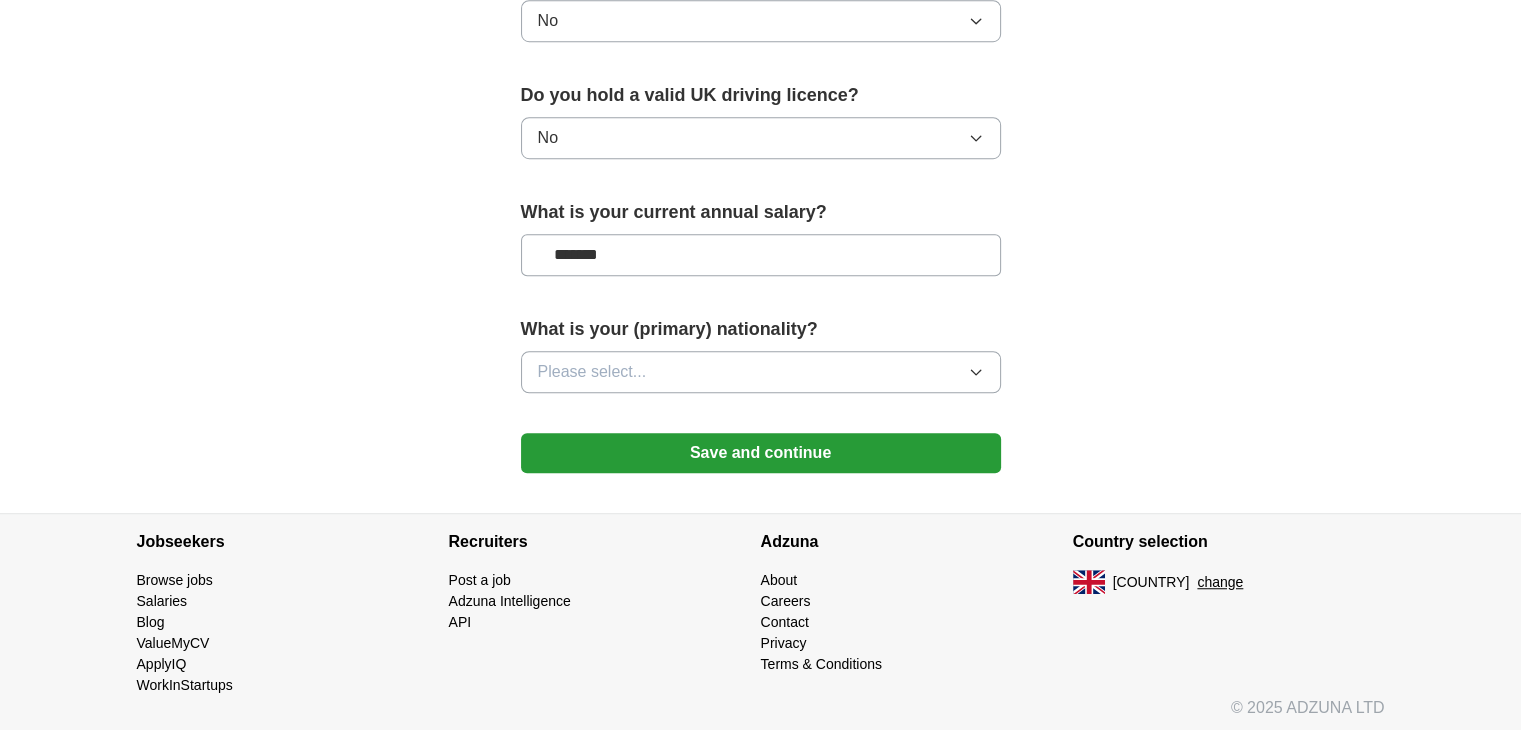 type on "*******" 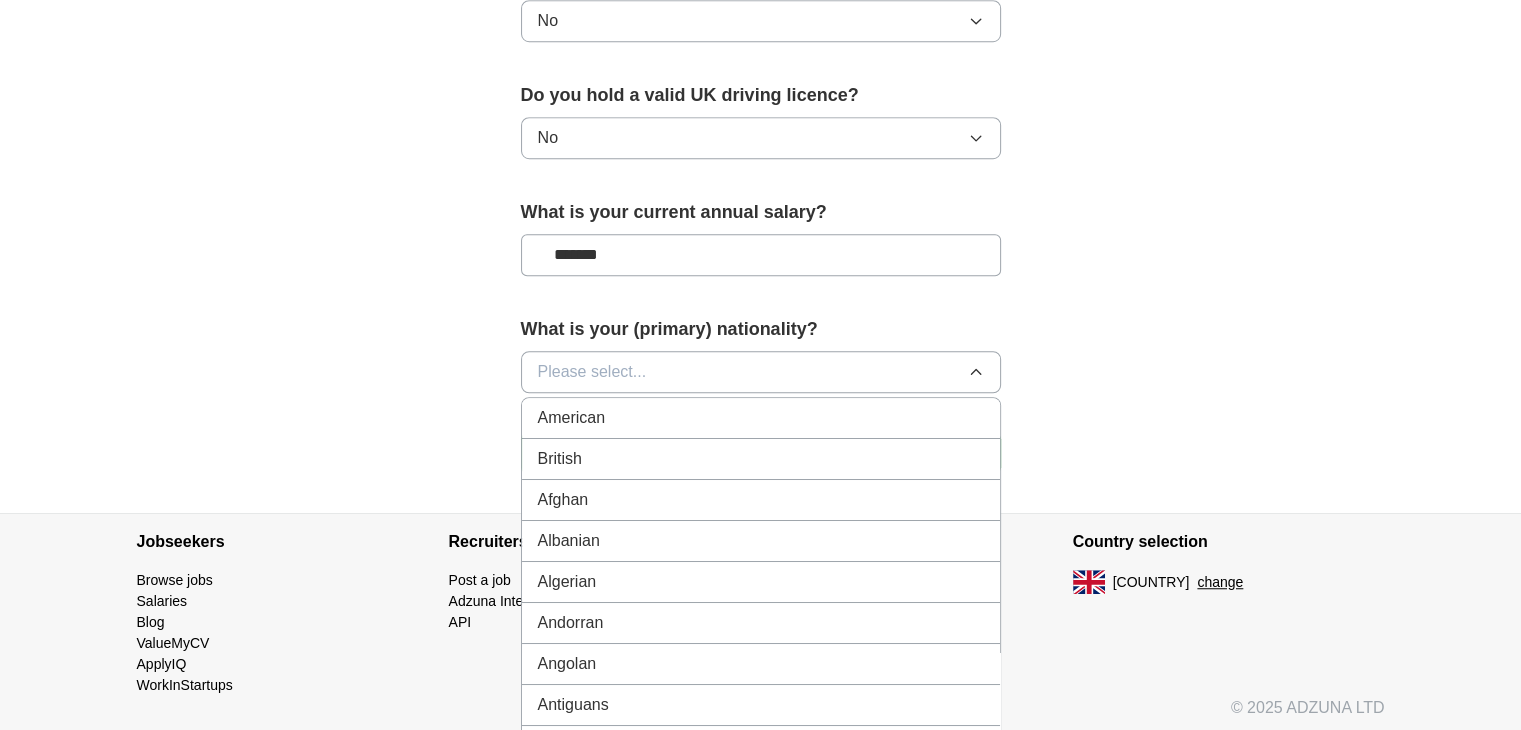 type 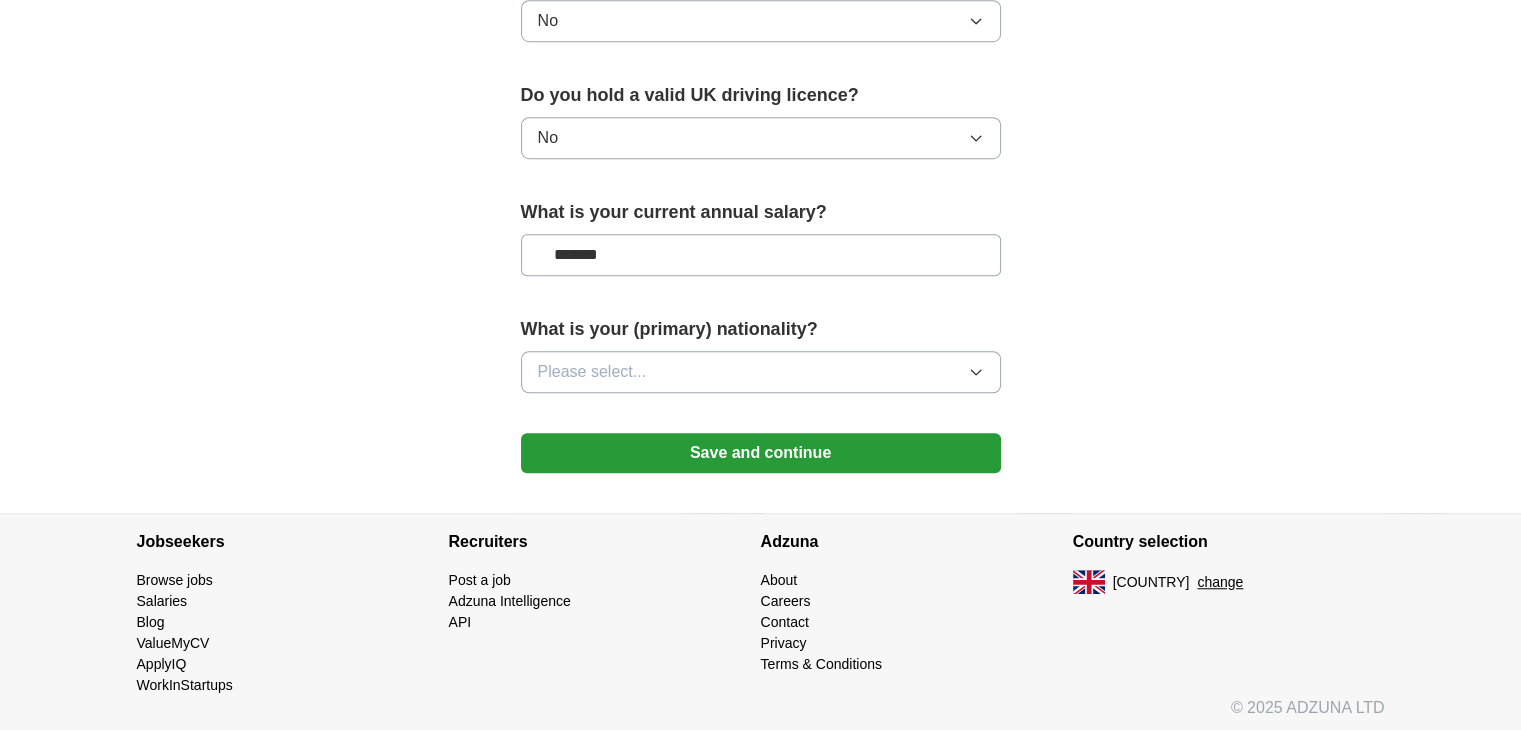 click on "Please select..." at bounding box center (592, 372) 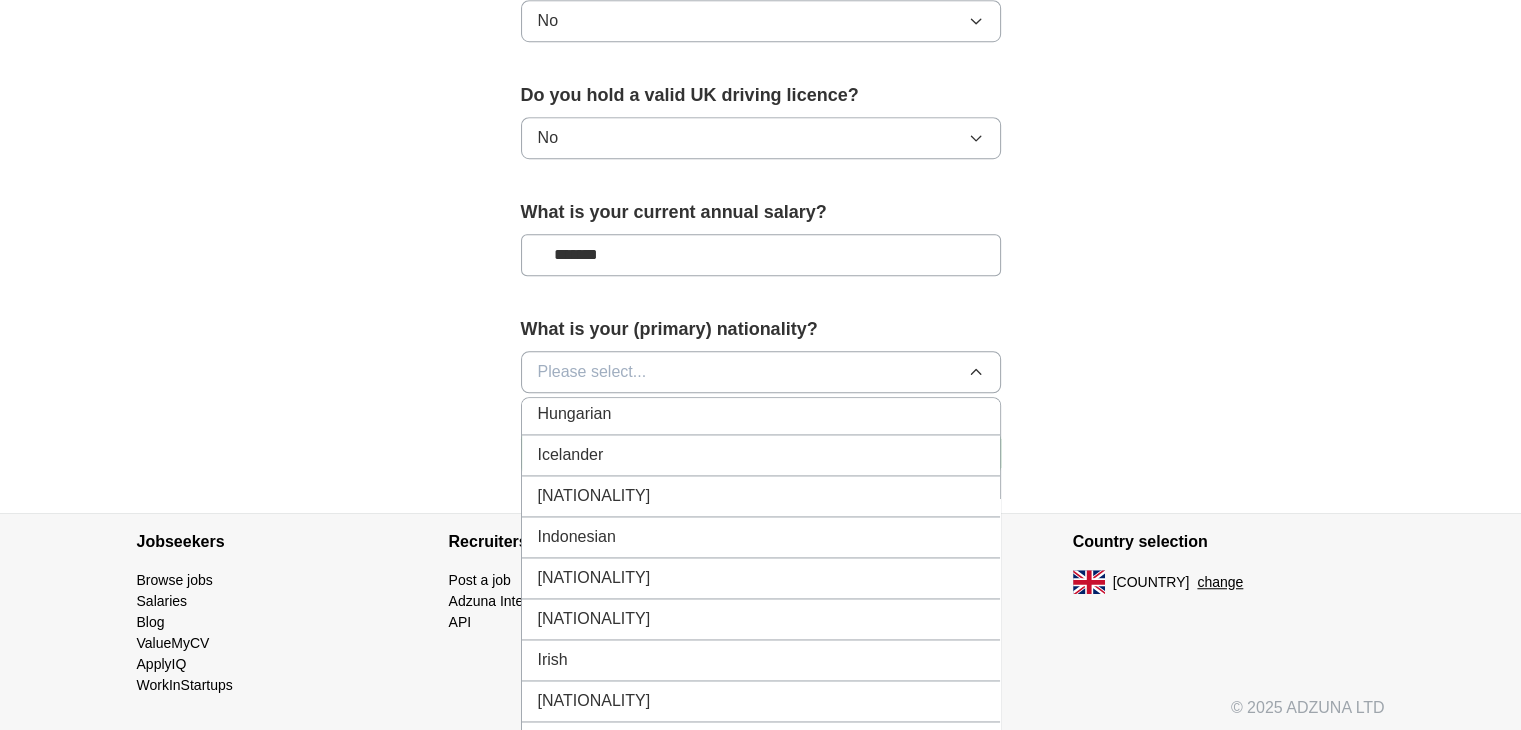 scroll, scrollTop: 3200, scrollLeft: 0, axis: vertical 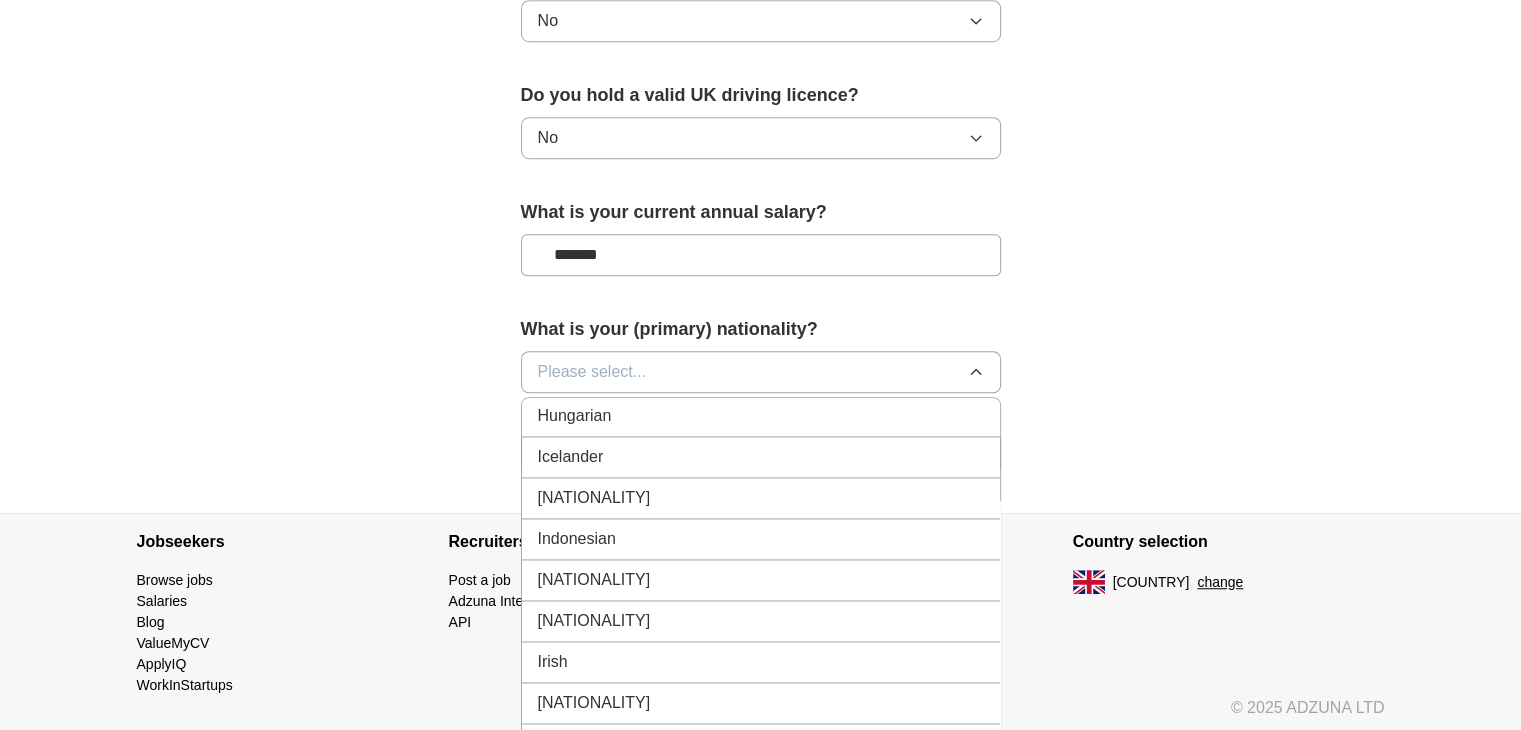 click on "[NATIONALITY]" at bounding box center [761, 498] 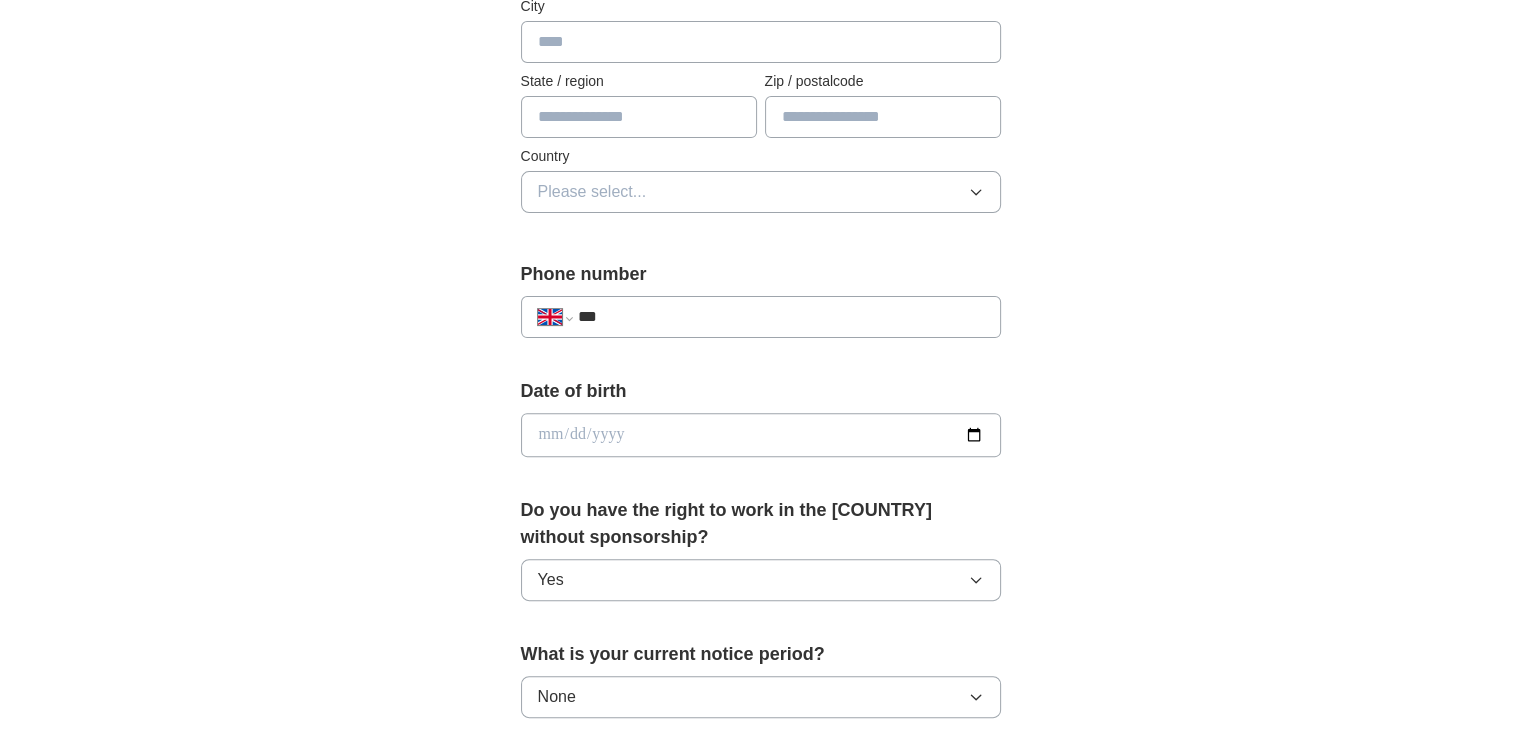 scroll, scrollTop: 542, scrollLeft: 0, axis: vertical 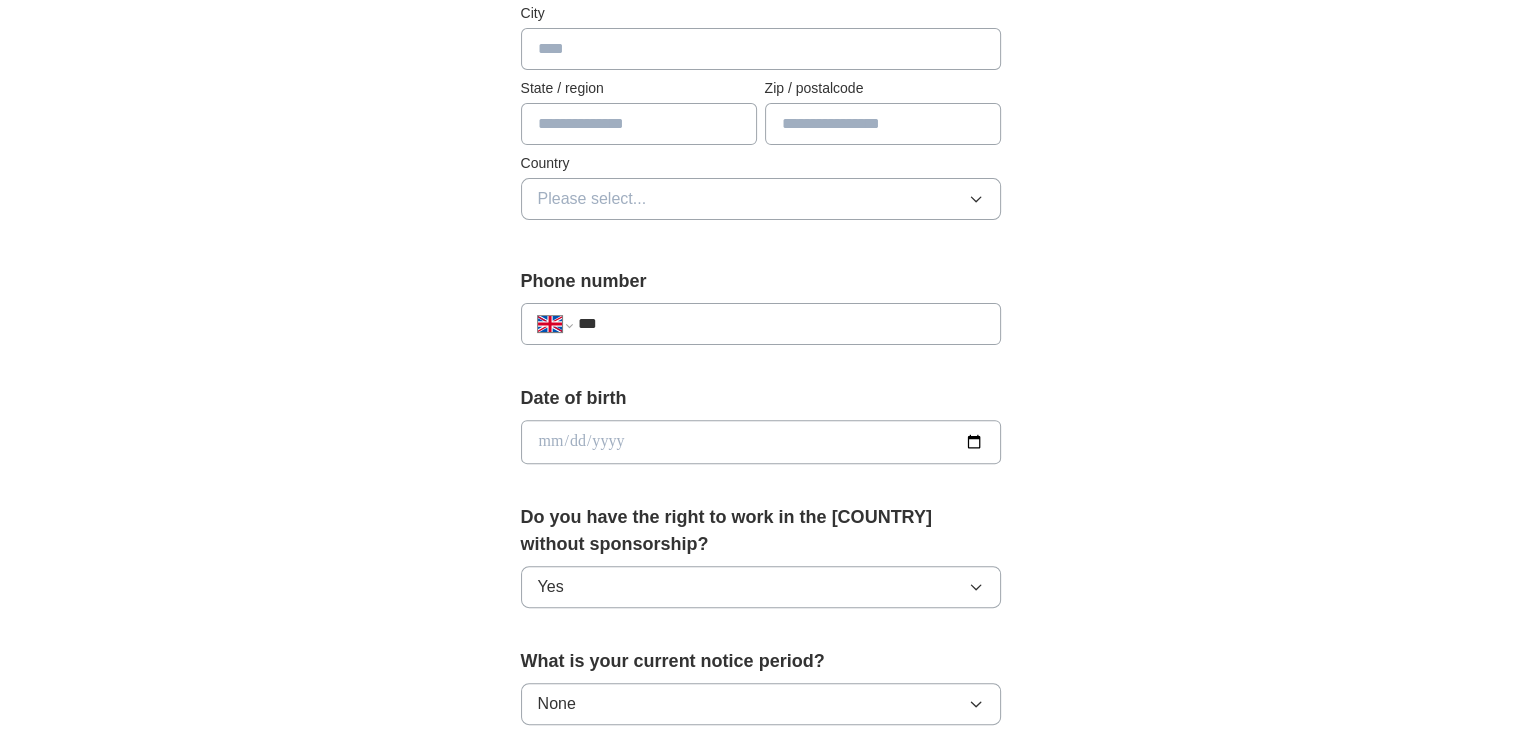 click at bounding box center [761, 442] 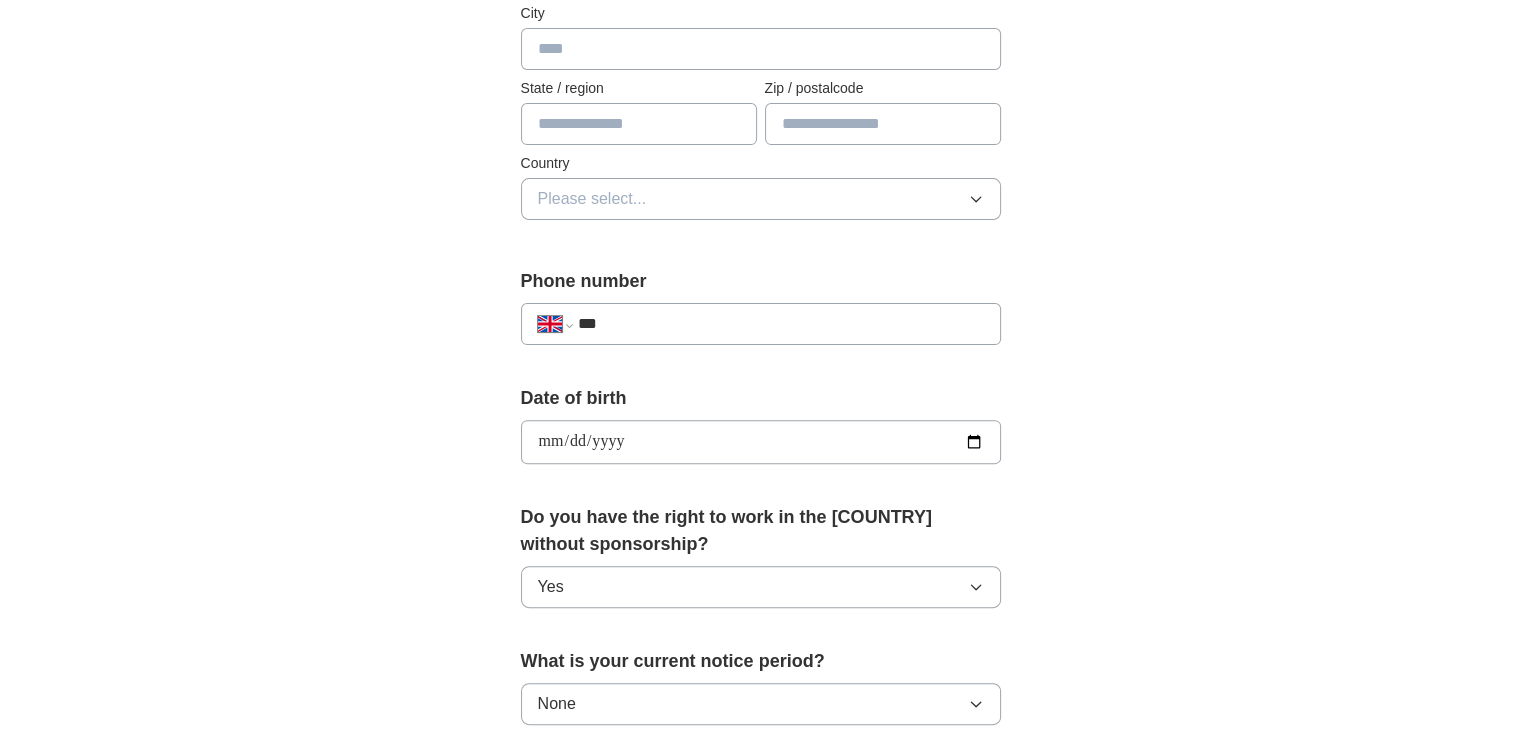 type on "**********" 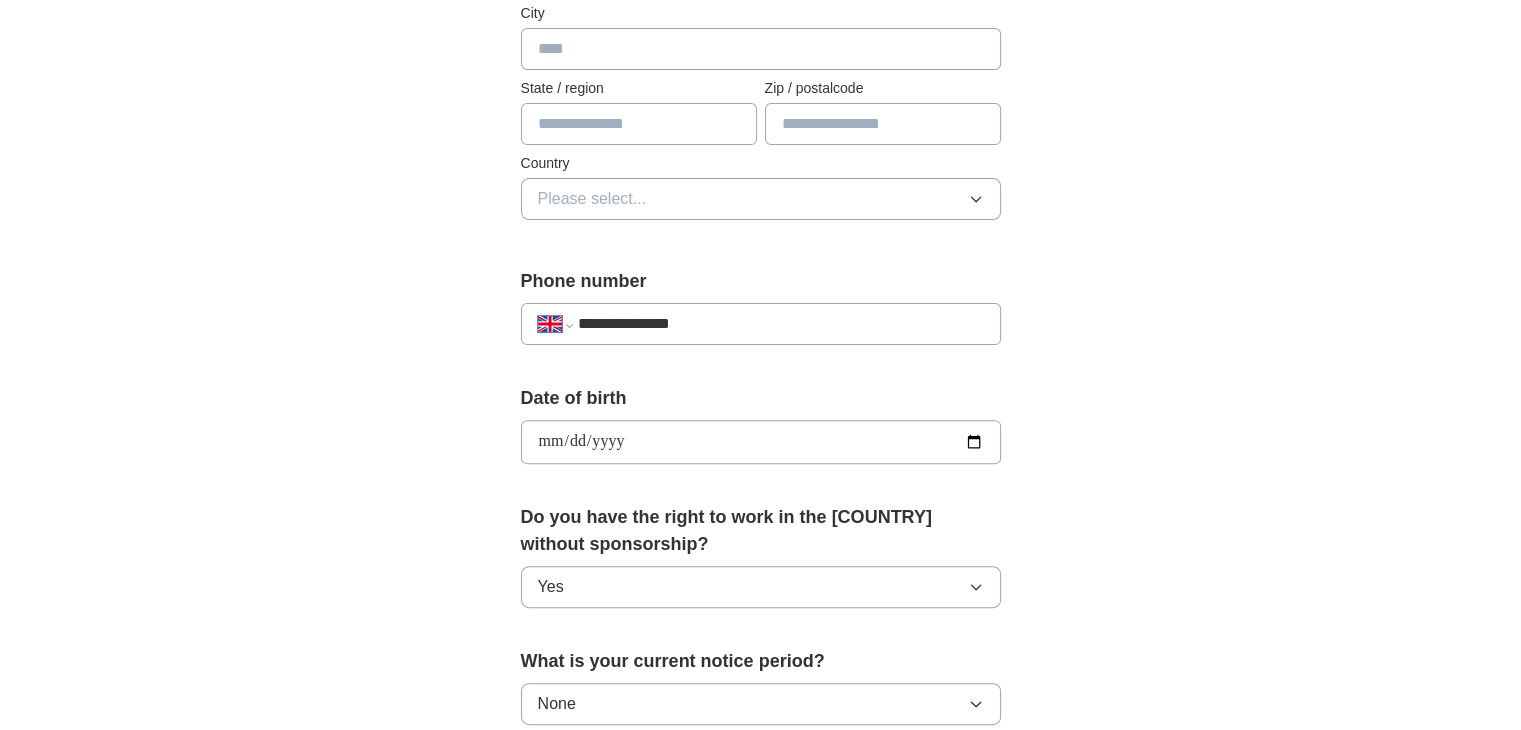type on "**********" 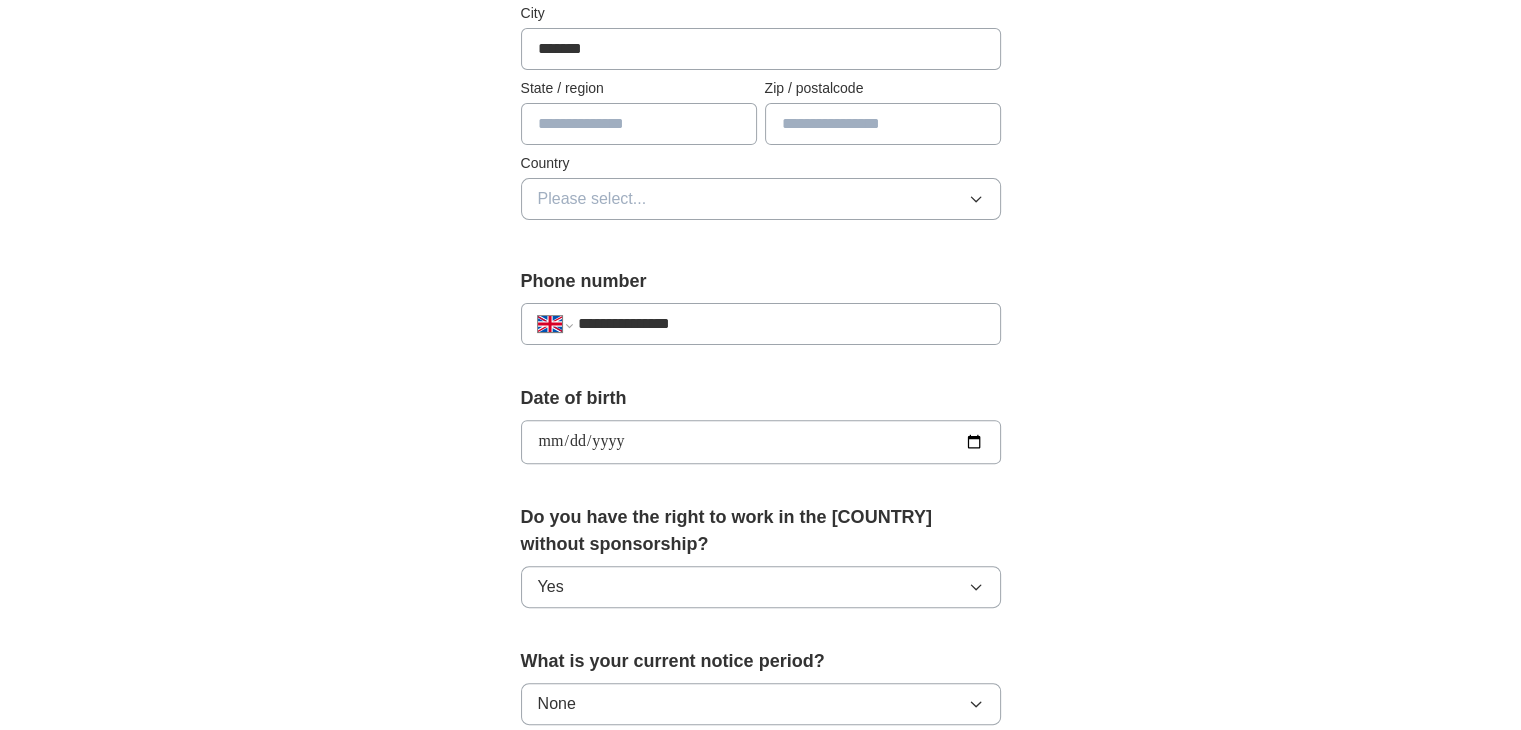 type on "******" 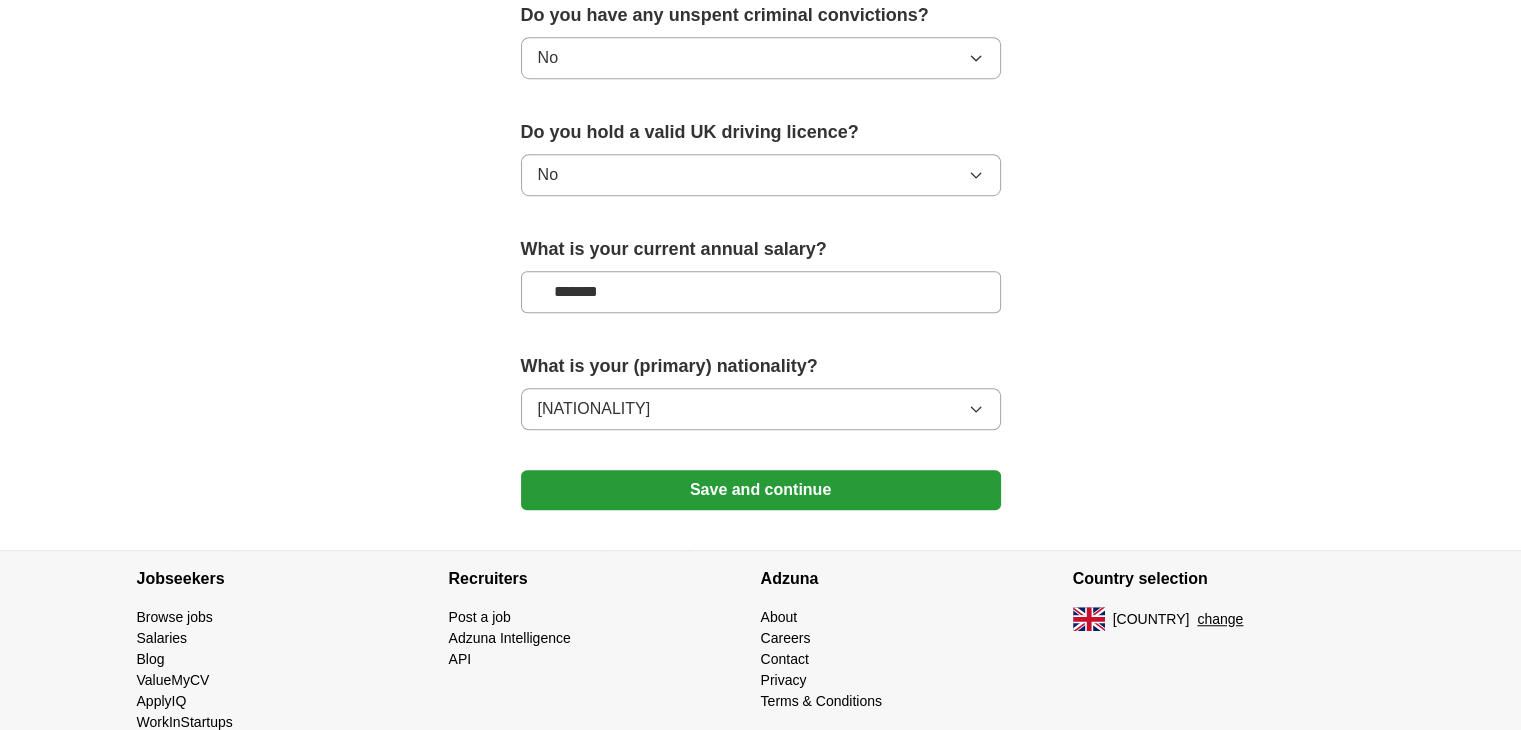 scroll, scrollTop: 1342, scrollLeft: 0, axis: vertical 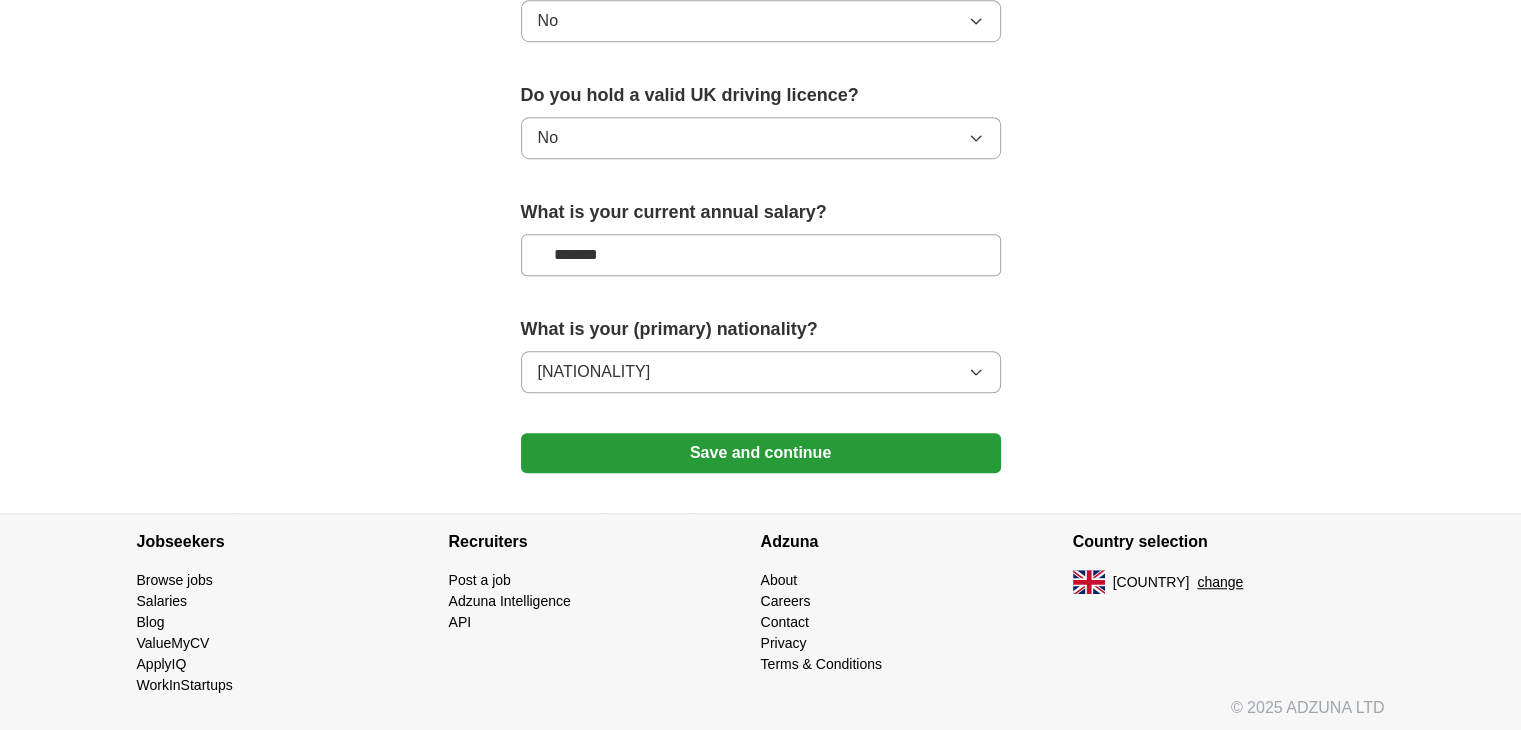 click on "Save and continue" at bounding box center [761, 453] 